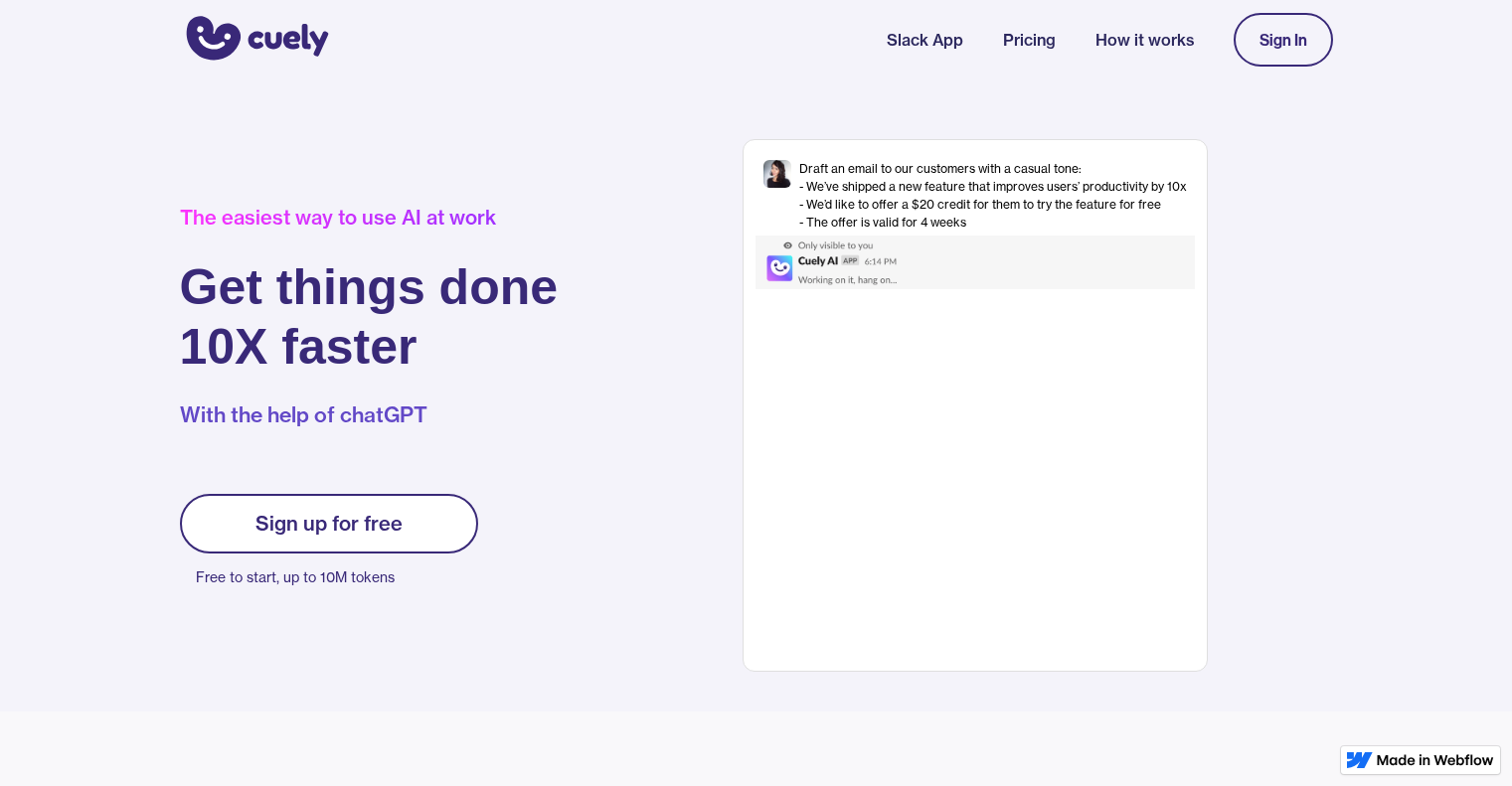 scroll, scrollTop: 0, scrollLeft: 0, axis: both 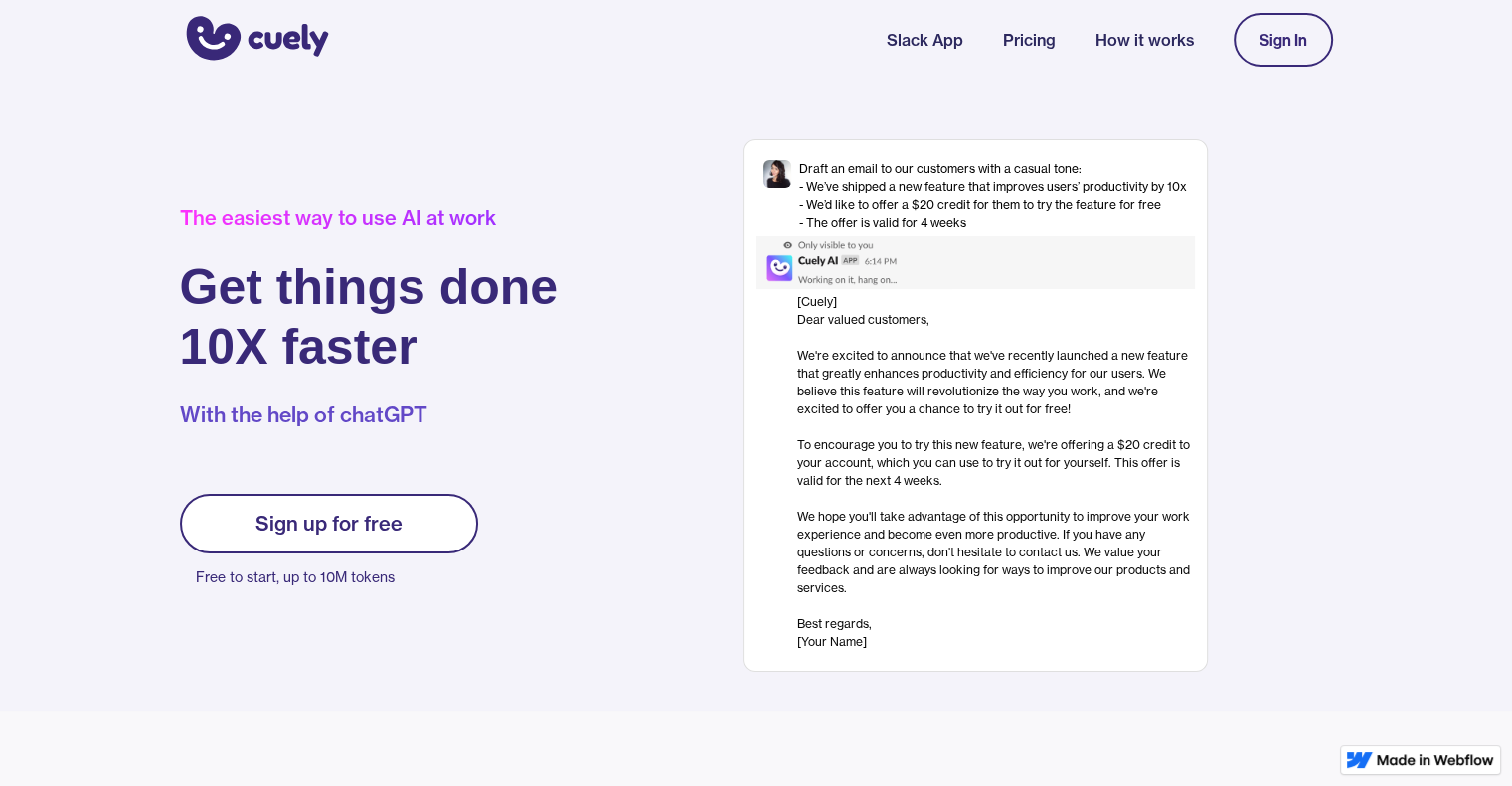 click on "Sign In" at bounding box center [1283, 40] 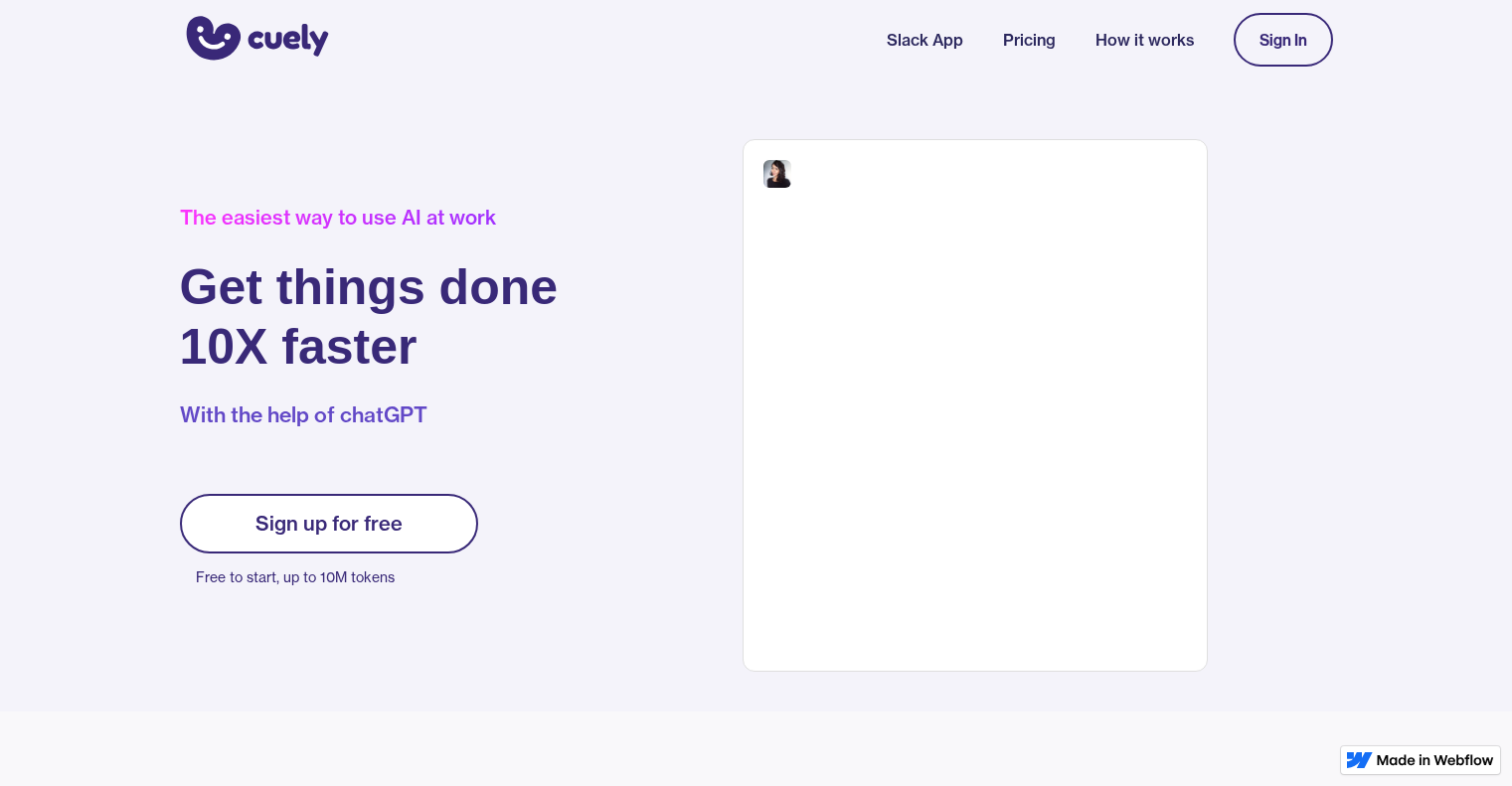 scroll, scrollTop: 0, scrollLeft: 0, axis: both 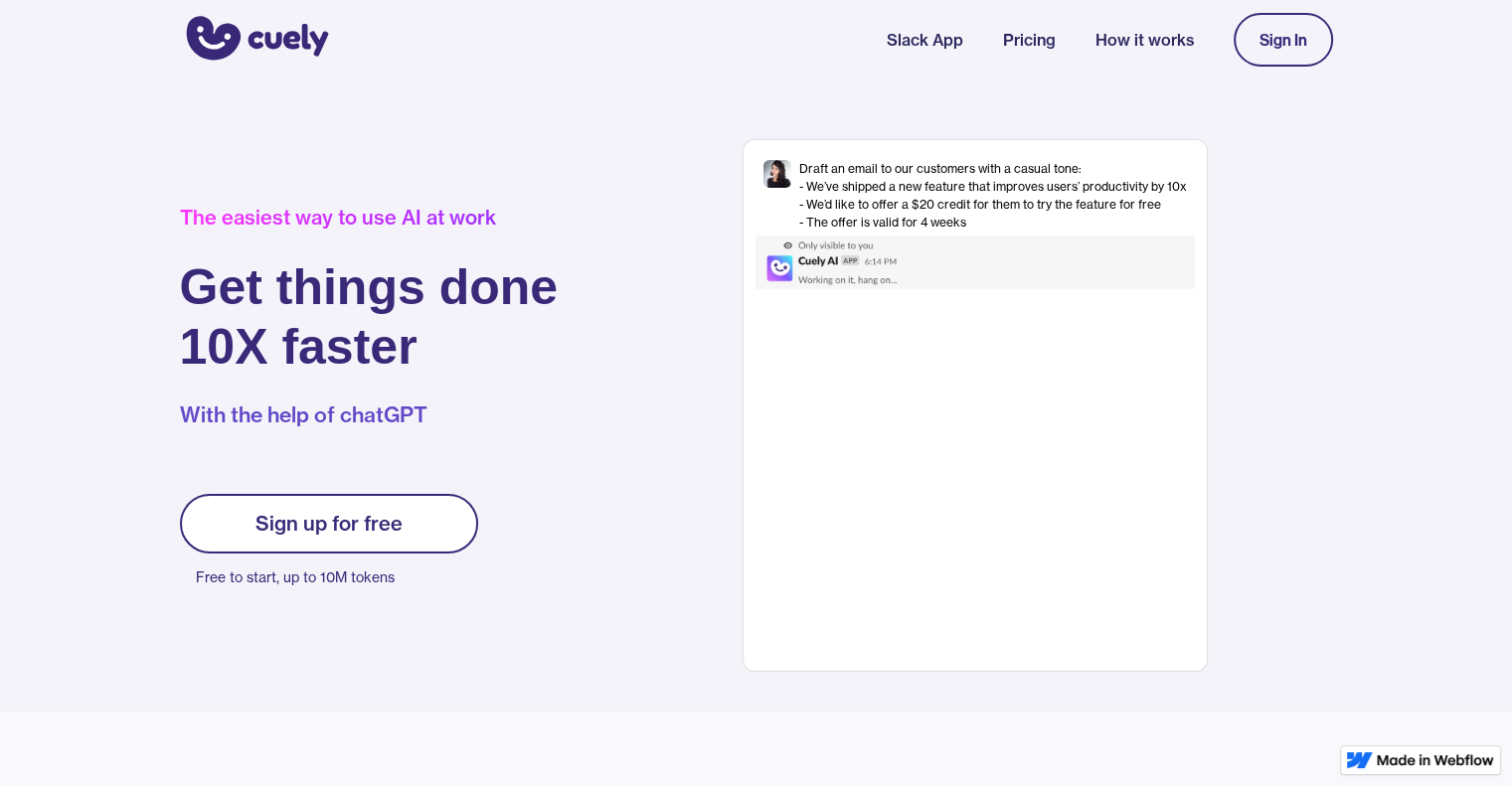 click on "Sign In" at bounding box center [1283, 40] 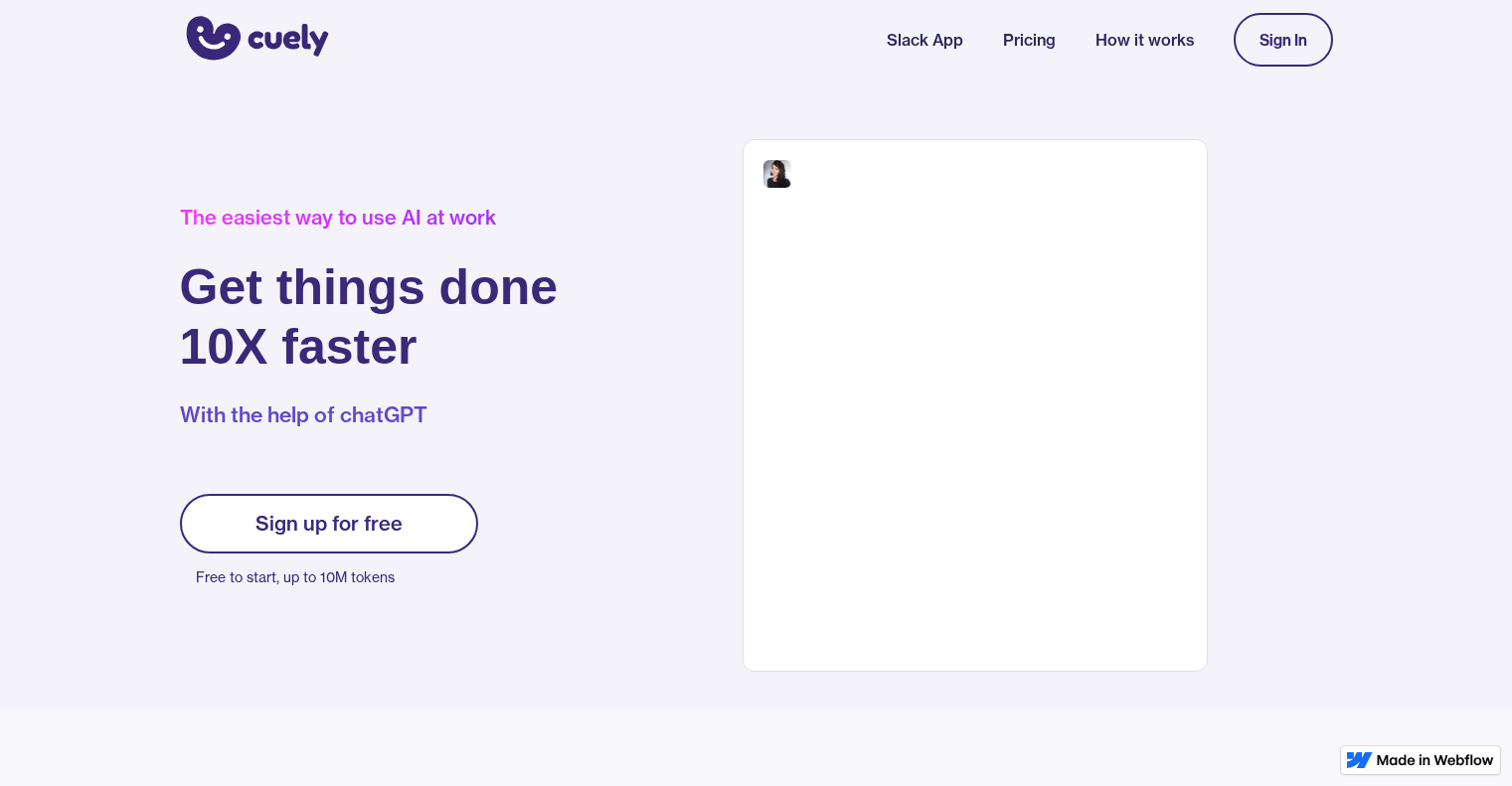 scroll, scrollTop: 0, scrollLeft: 0, axis: both 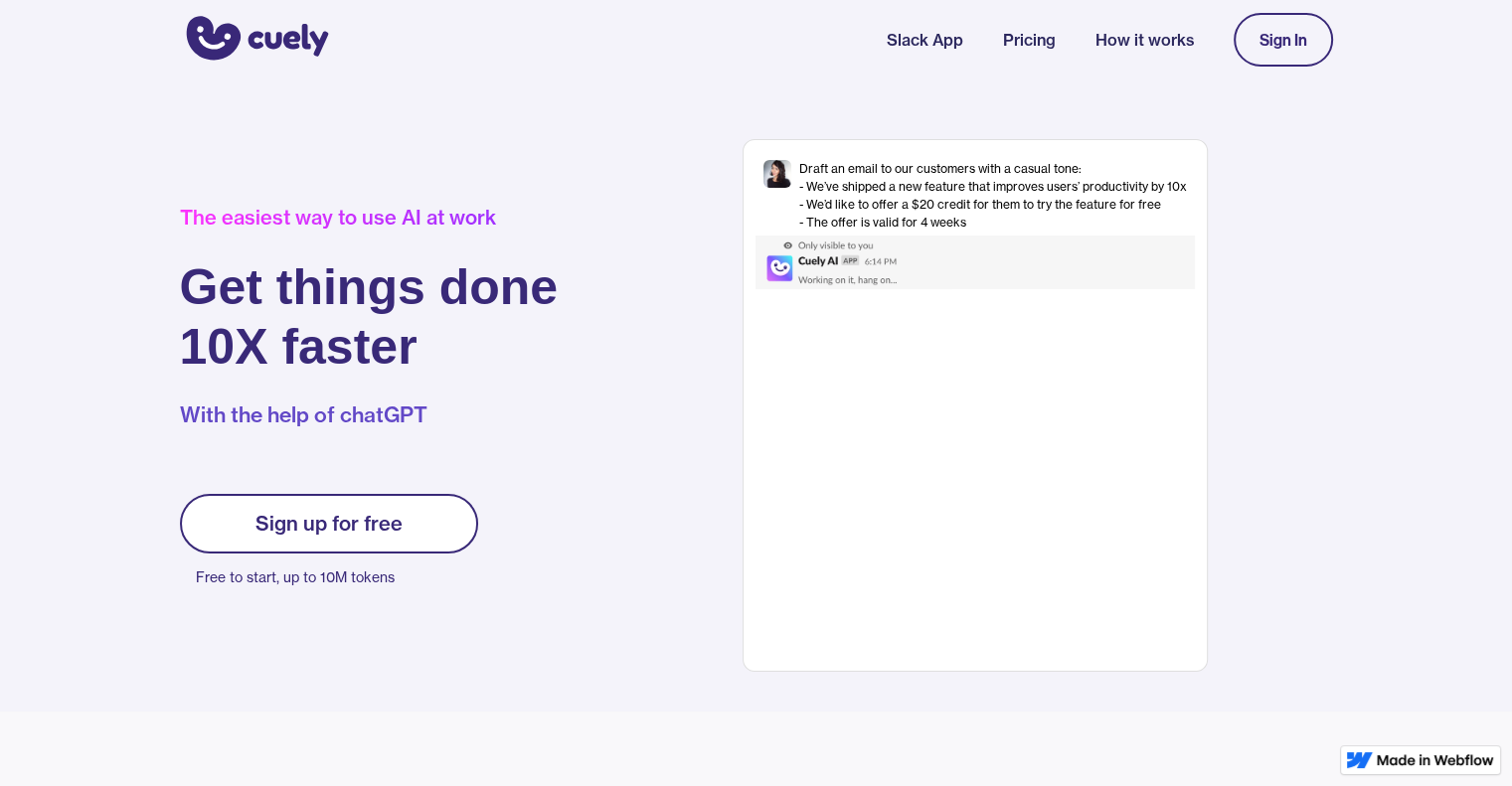 click on "Sign In" at bounding box center [1283, 40] 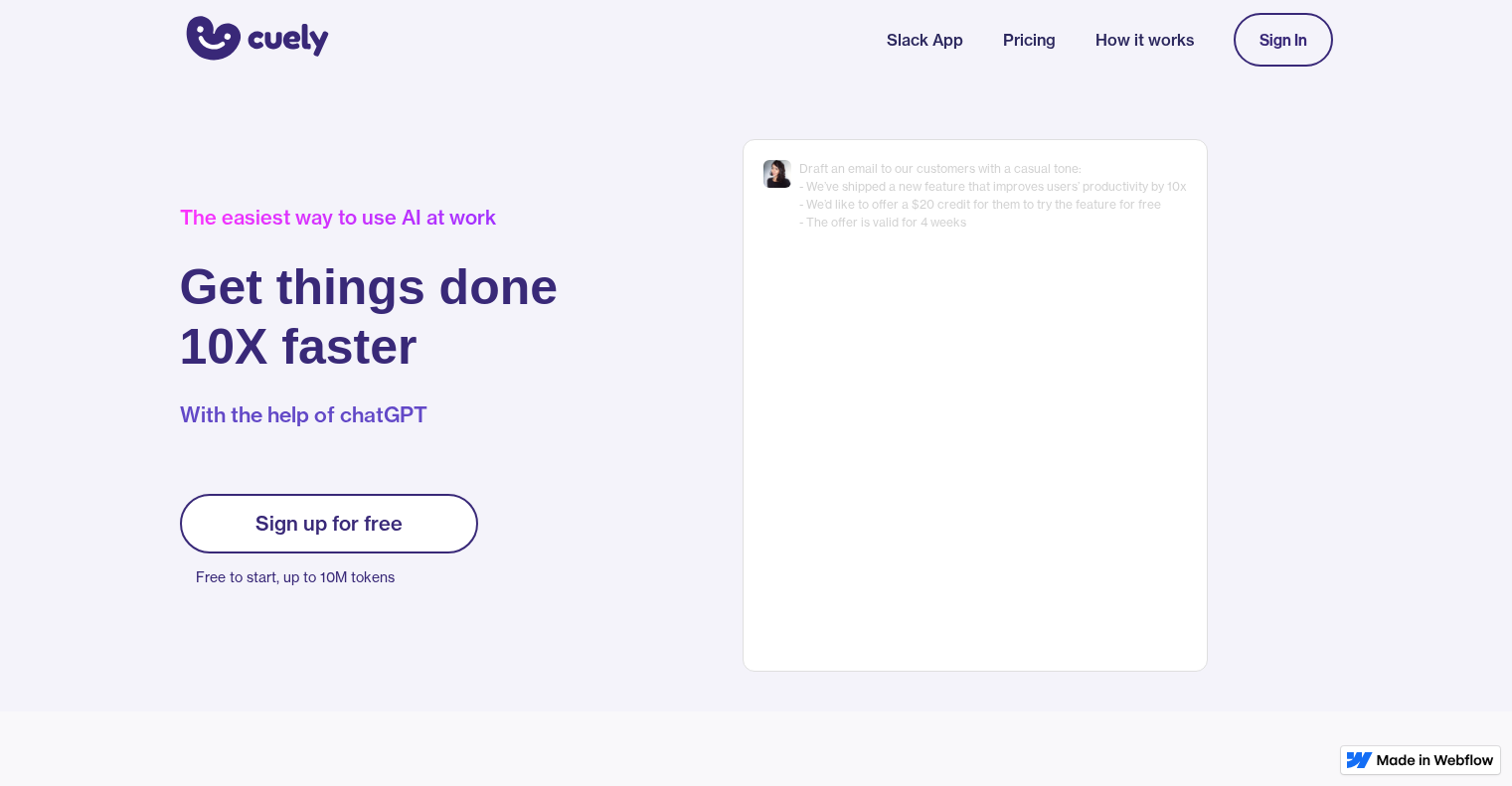scroll, scrollTop: 0, scrollLeft: 0, axis: both 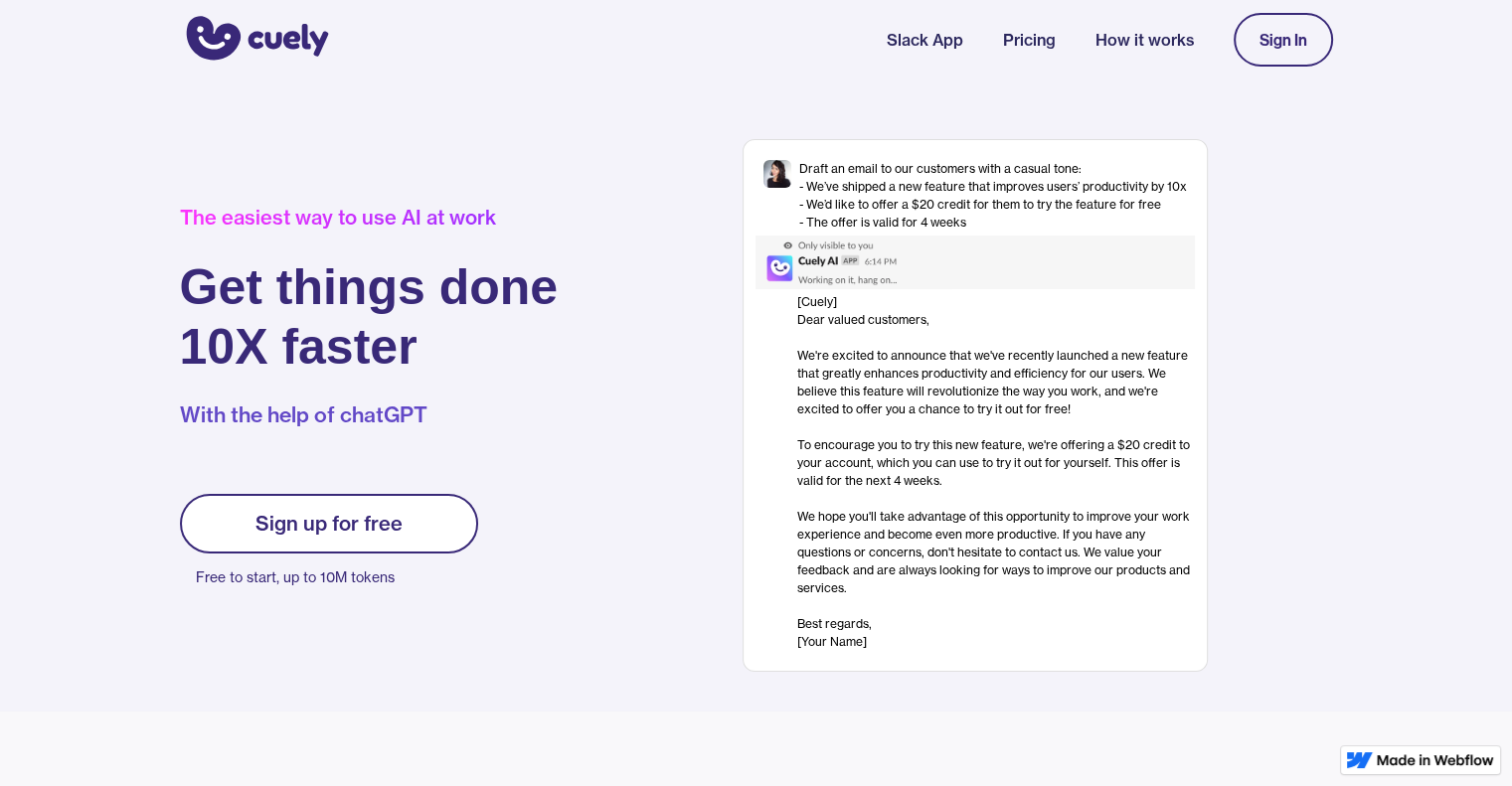 click on "Sign In" at bounding box center (1283, 40) 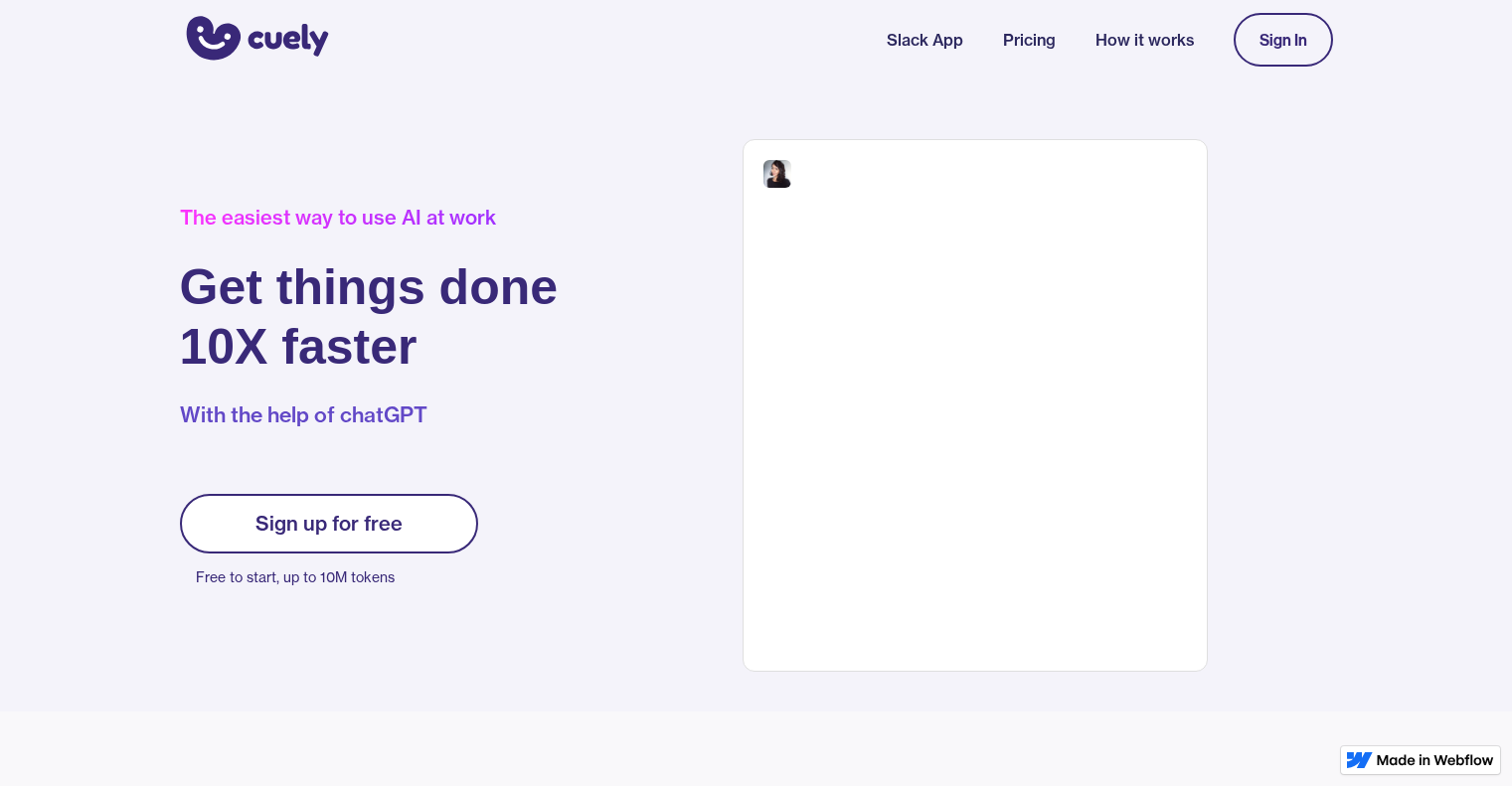 scroll, scrollTop: 0, scrollLeft: 0, axis: both 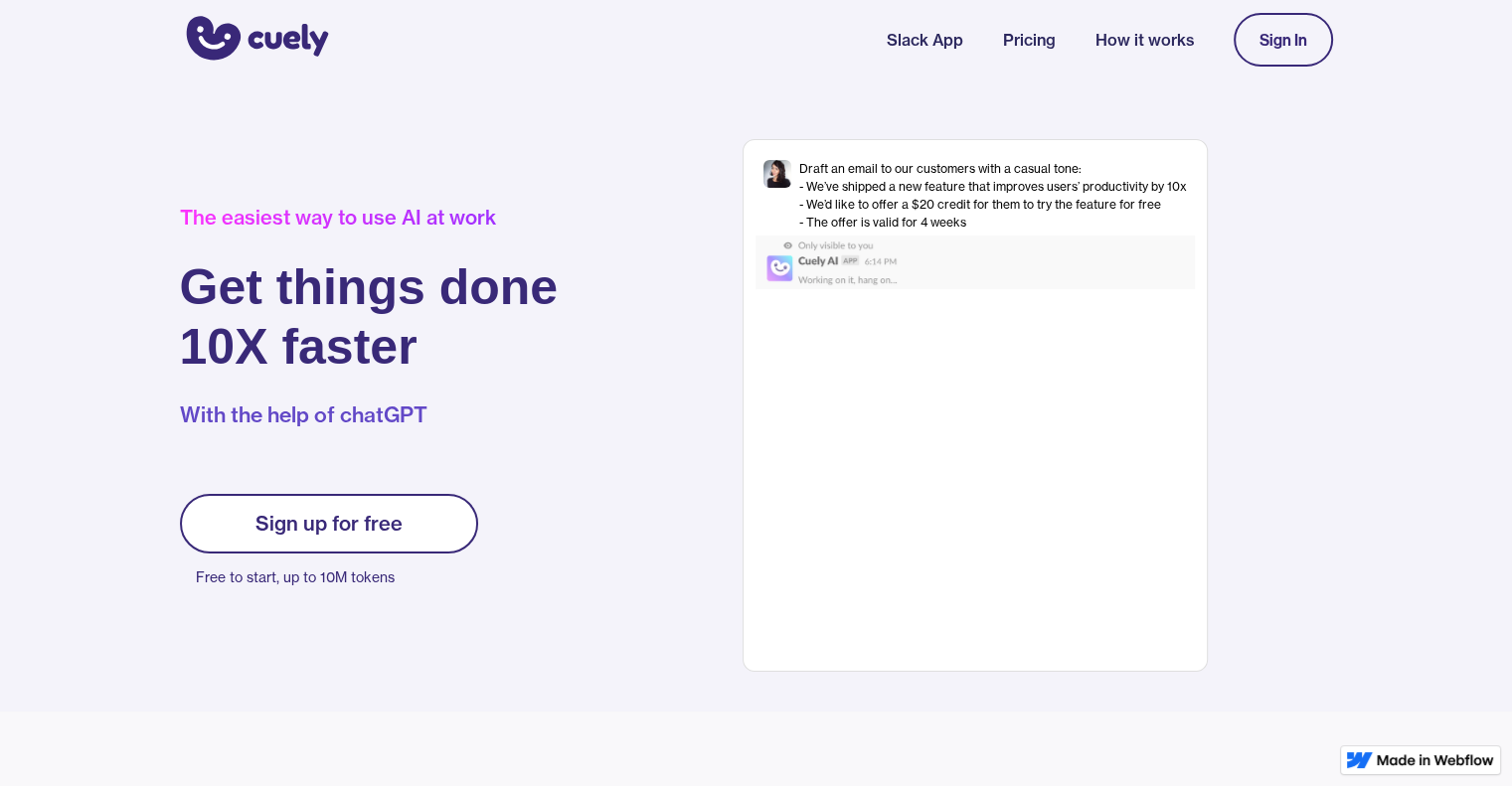 click on "Sign In" at bounding box center [1283, 40] 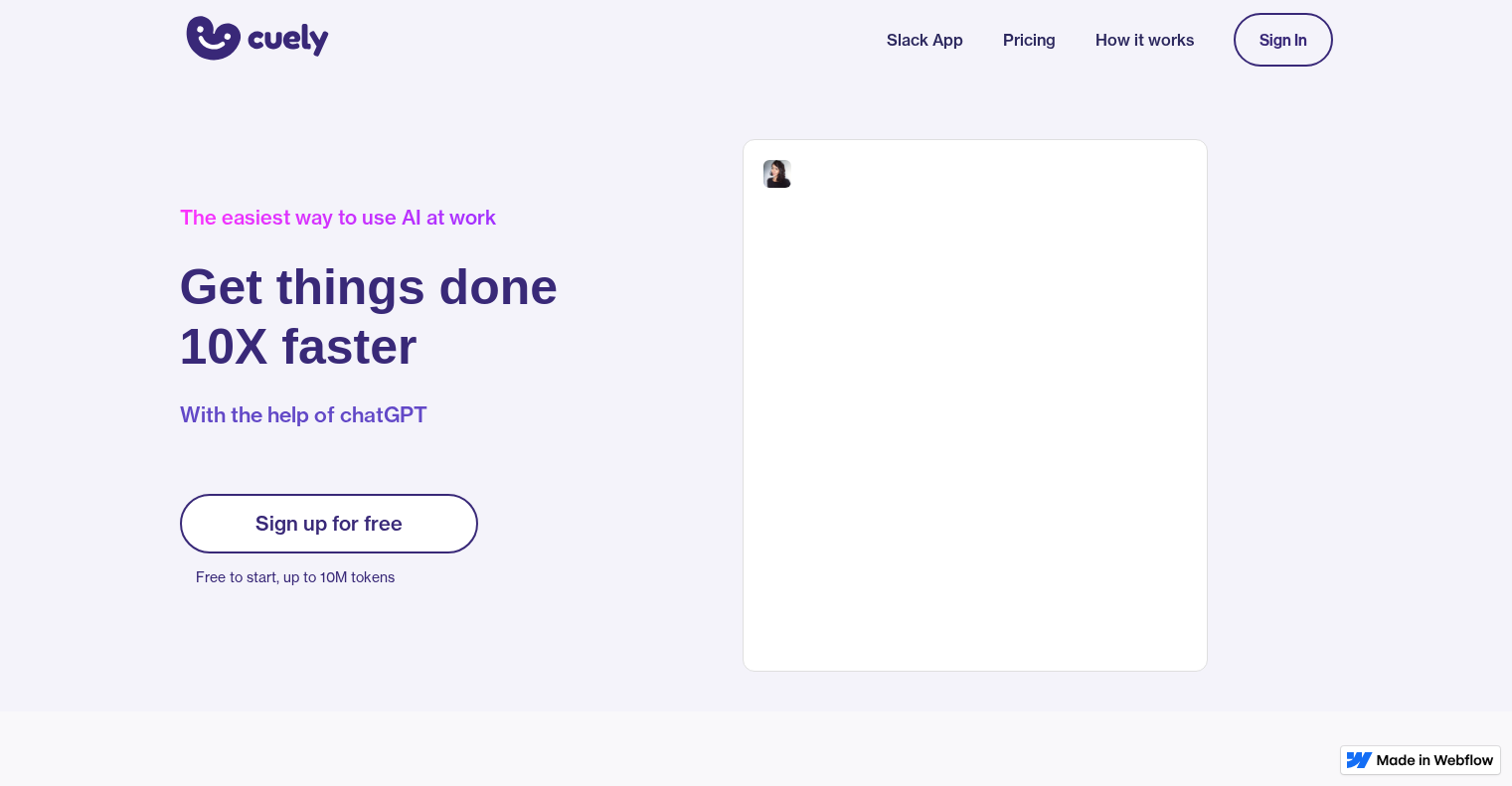 scroll, scrollTop: 0, scrollLeft: 0, axis: both 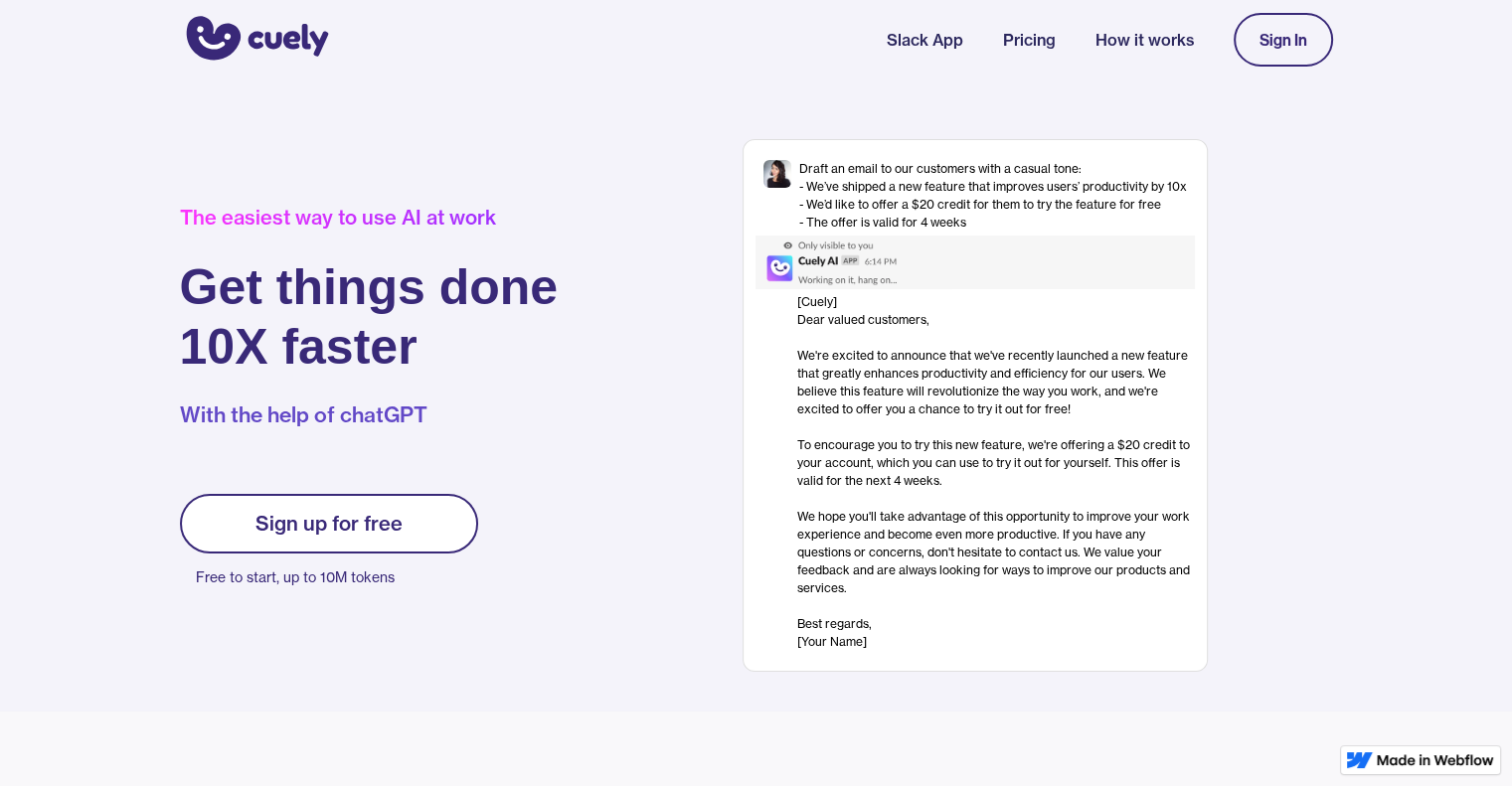 click on "Sign up for free" at bounding box center (329, 524) 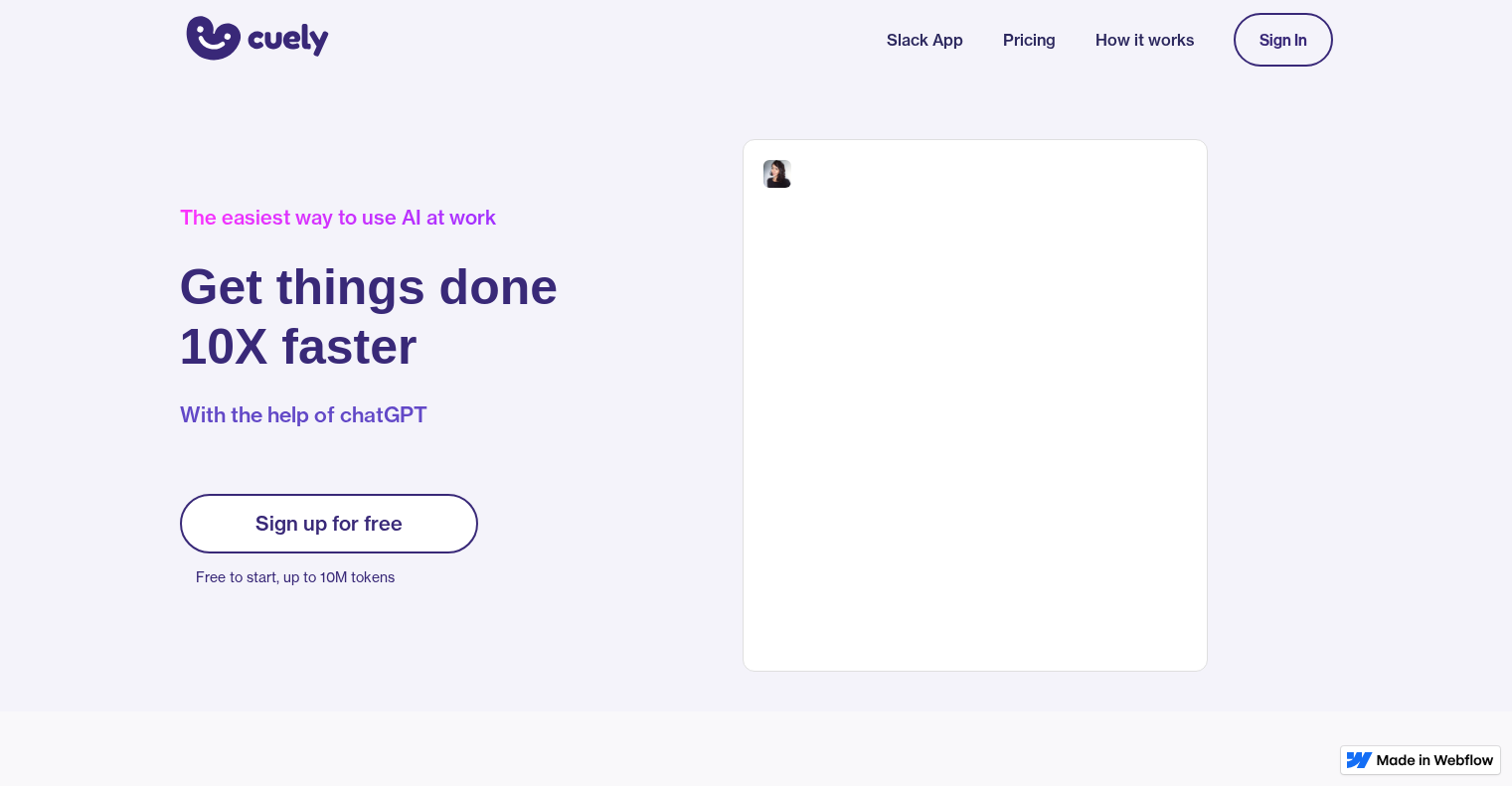 scroll, scrollTop: 0, scrollLeft: 0, axis: both 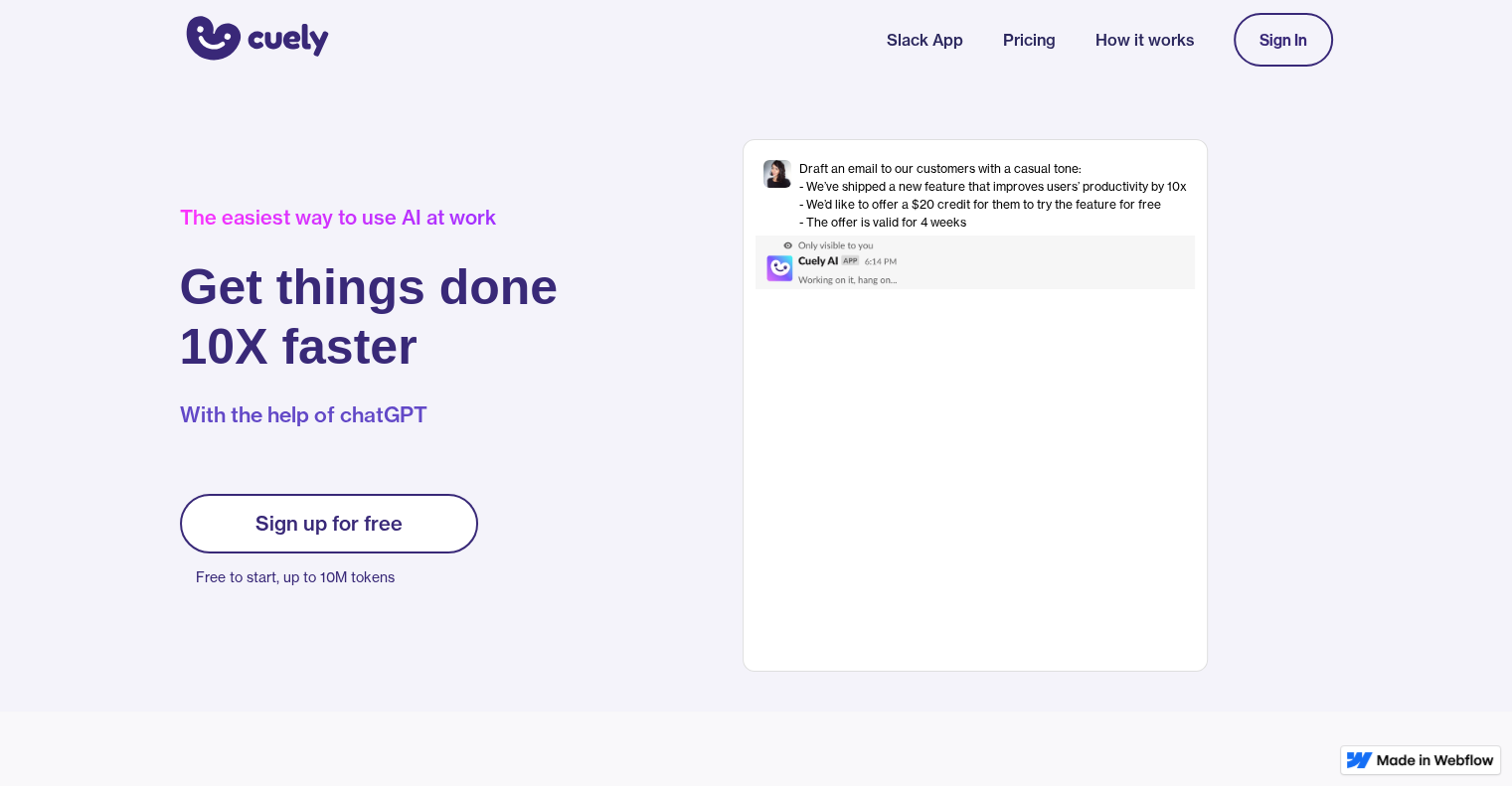 click on "Sign In" at bounding box center [1283, 40] 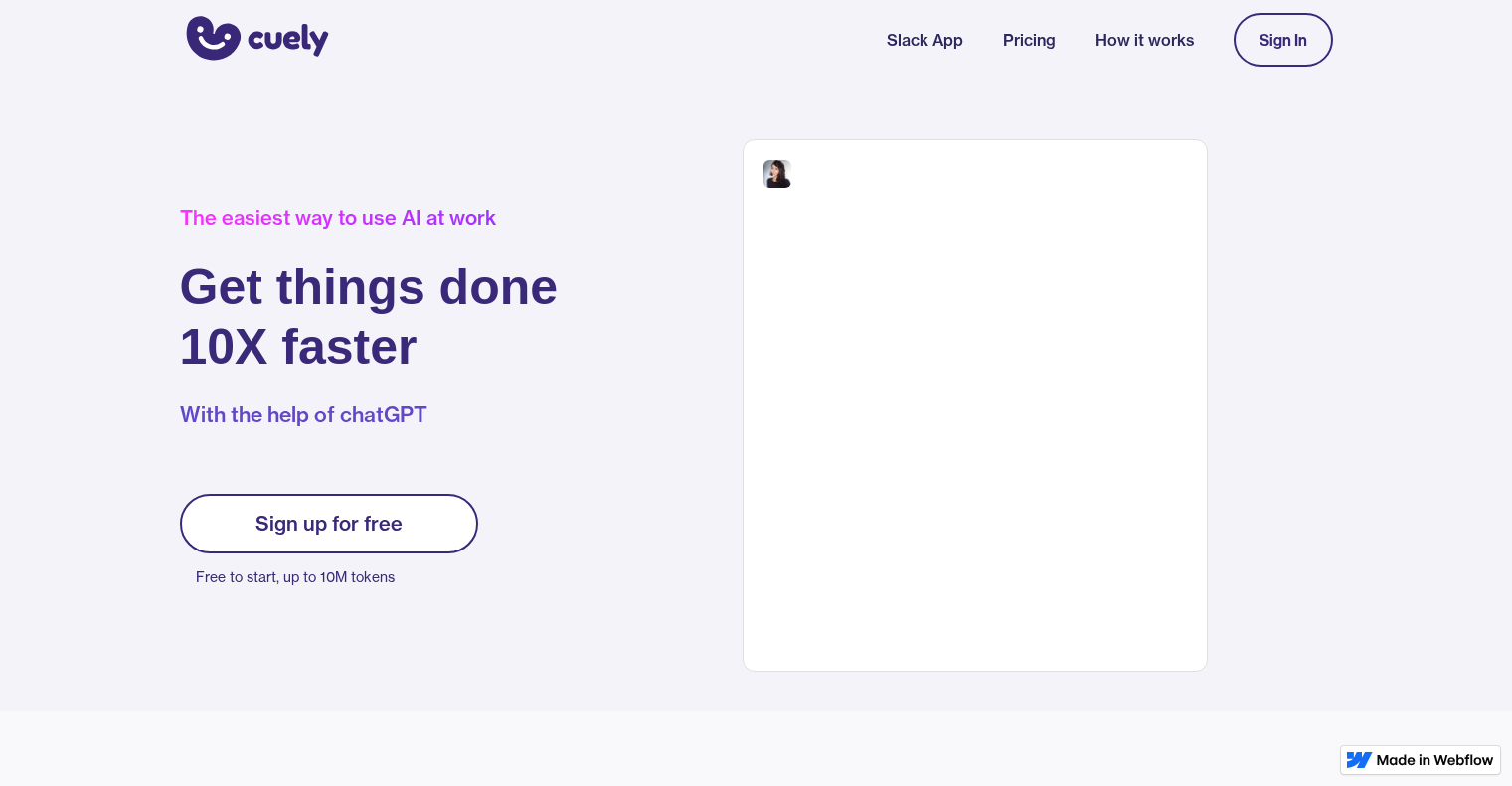 scroll, scrollTop: 0, scrollLeft: 0, axis: both 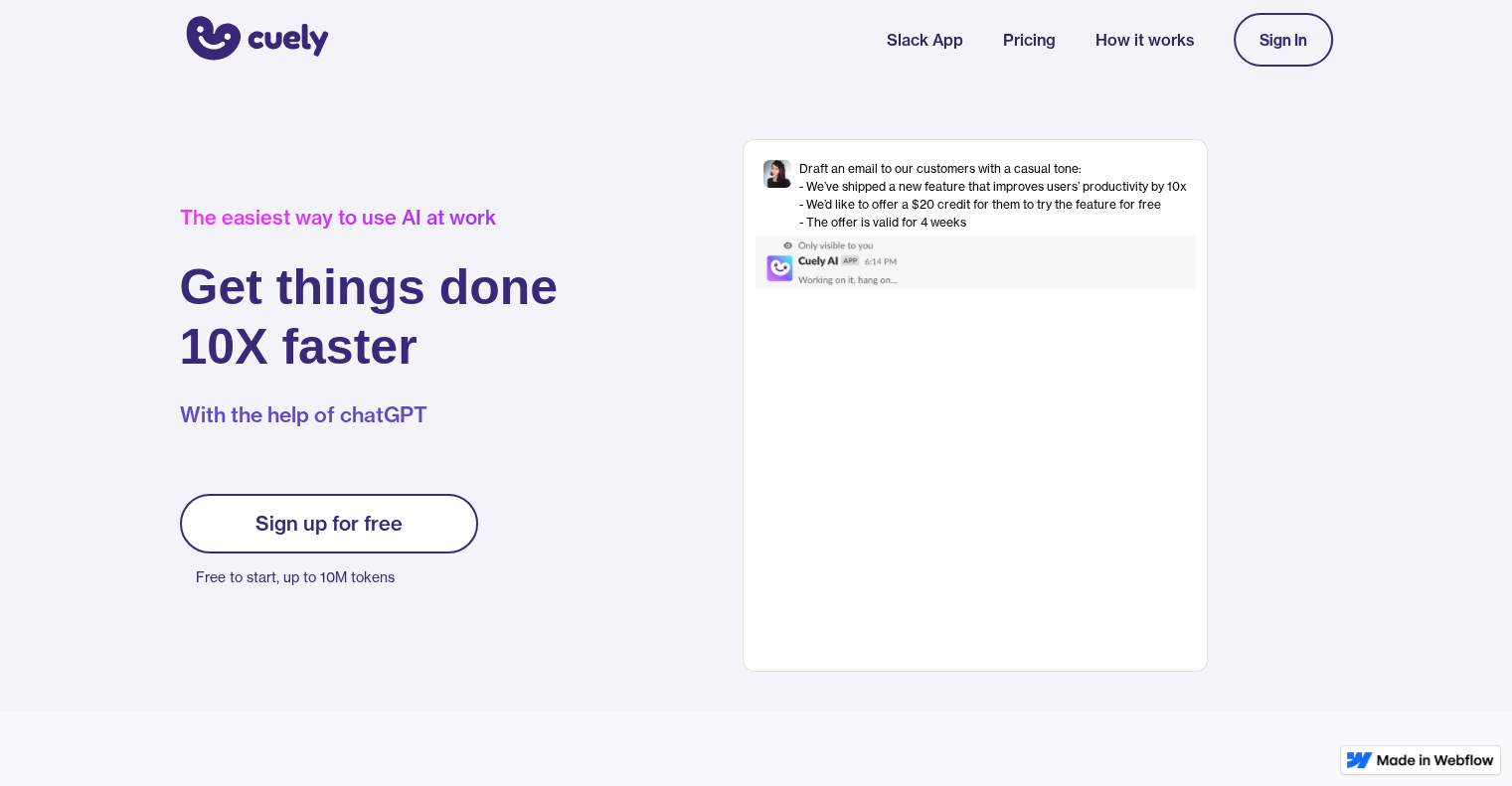 click on "Sign up for free" at bounding box center [329, 524] 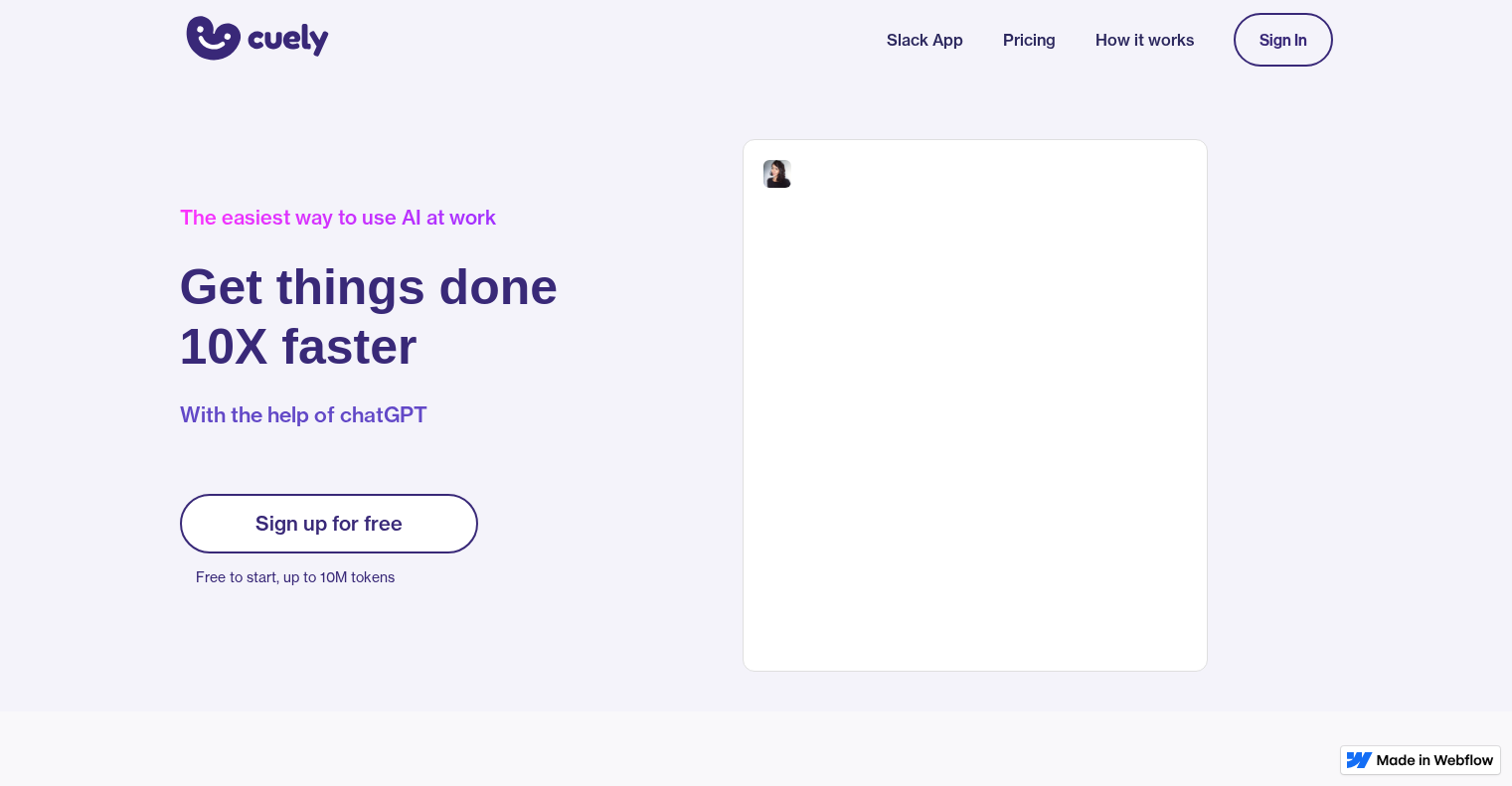 scroll, scrollTop: 0, scrollLeft: 0, axis: both 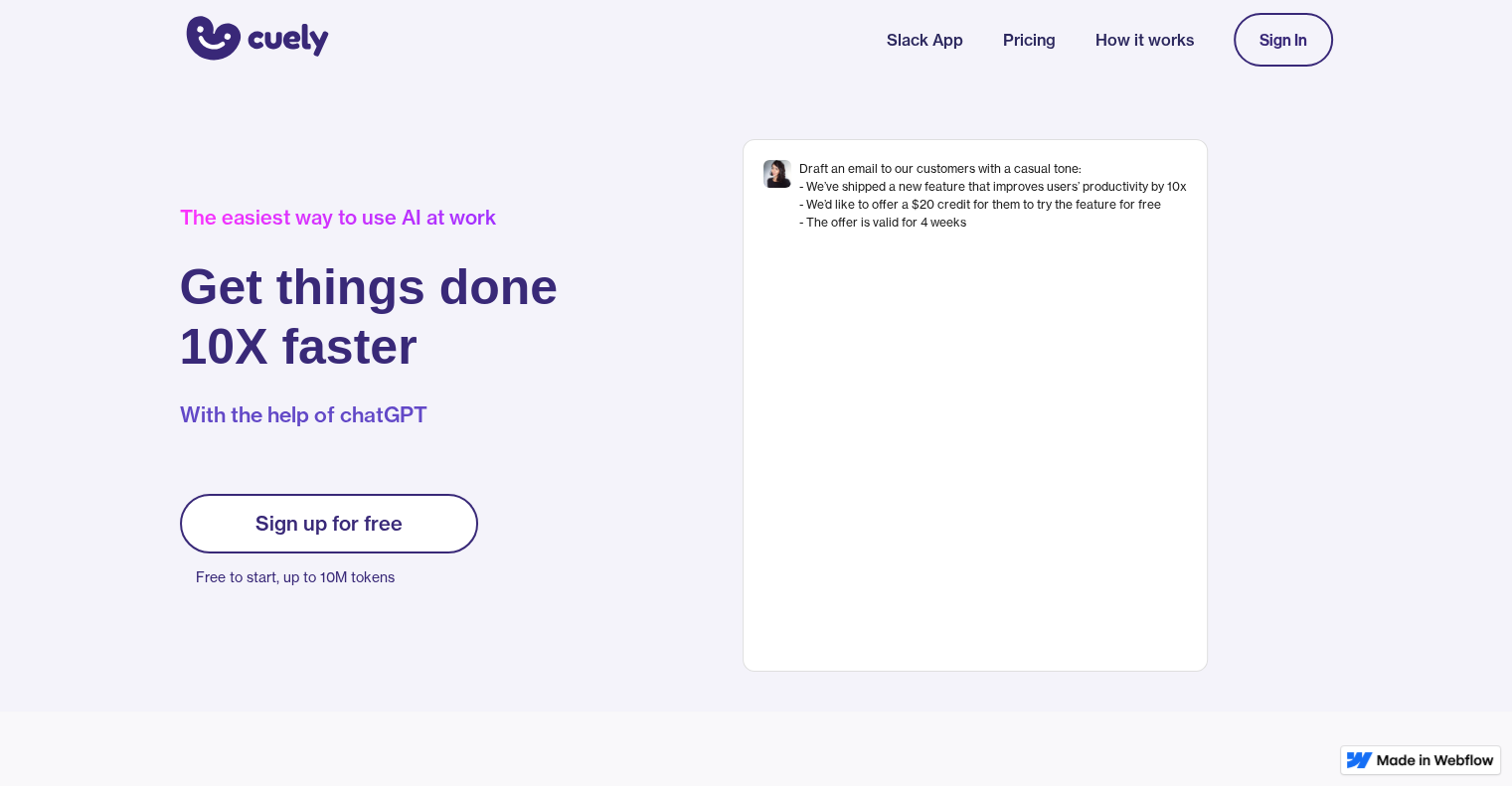 click on "Sign up for free" at bounding box center (329, 524) 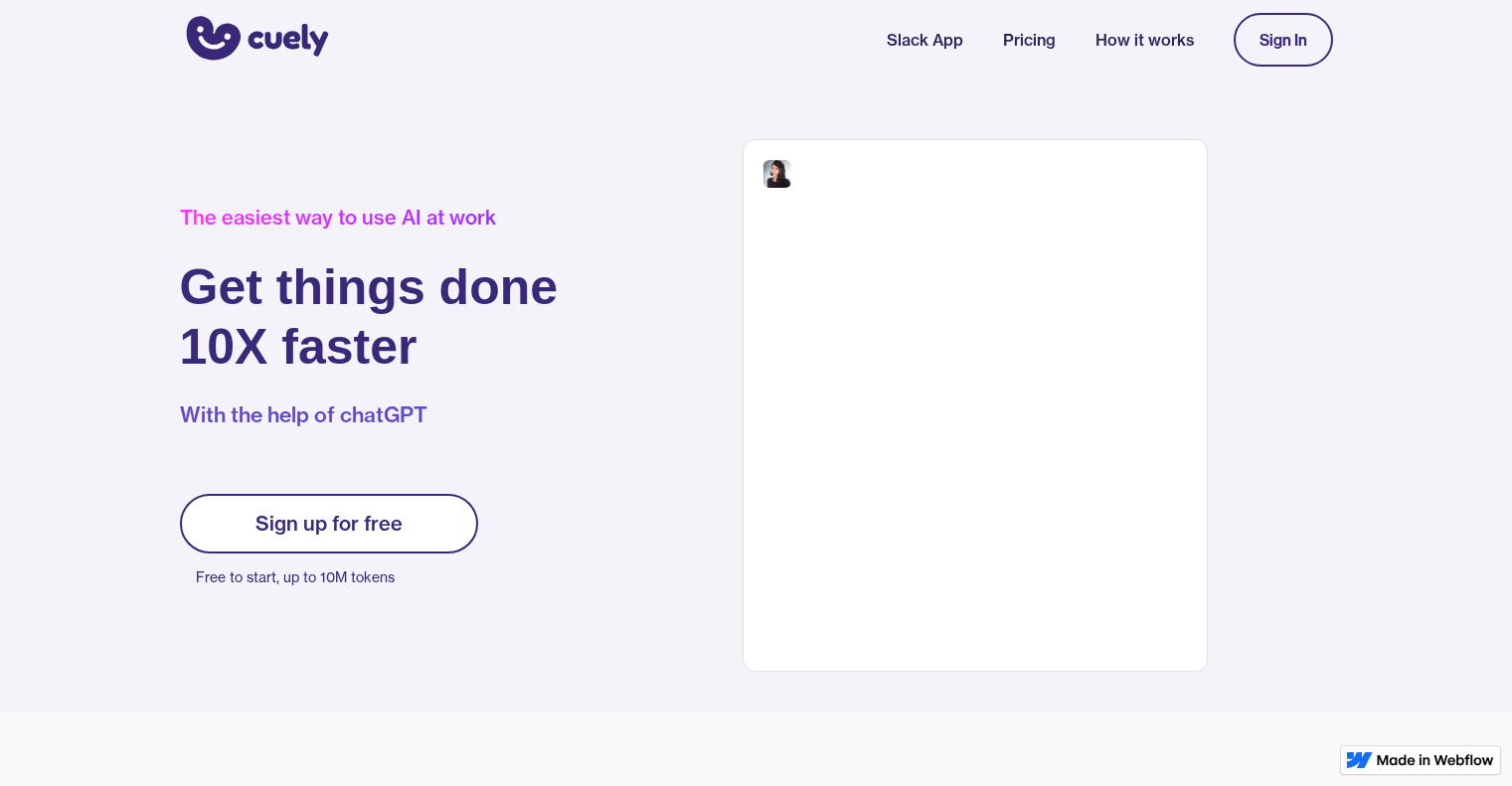 scroll, scrollTop: 0, scrollLeft: 0, axis: both 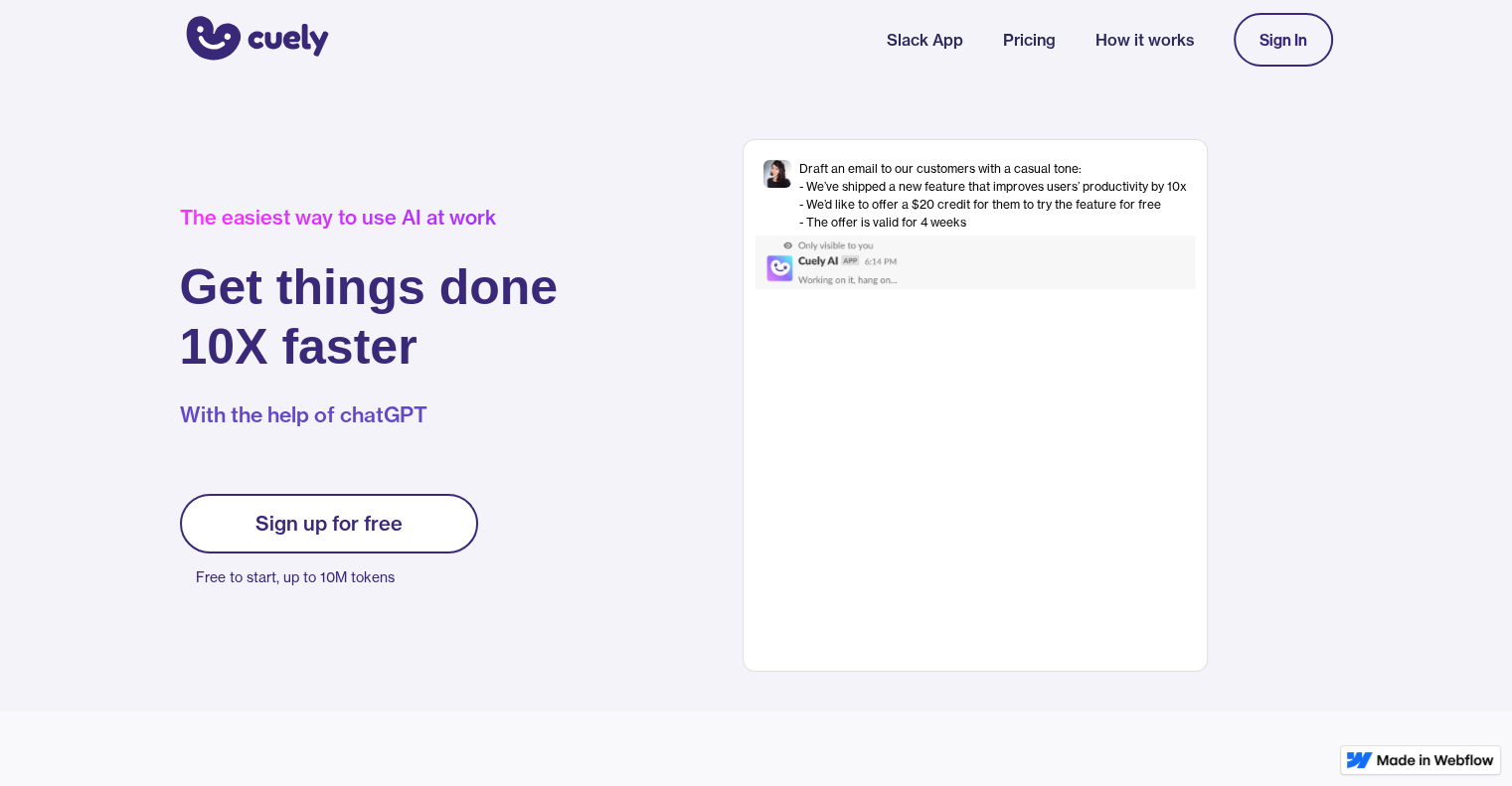 click on "Sign up for free" at bounding box center (329, 524) 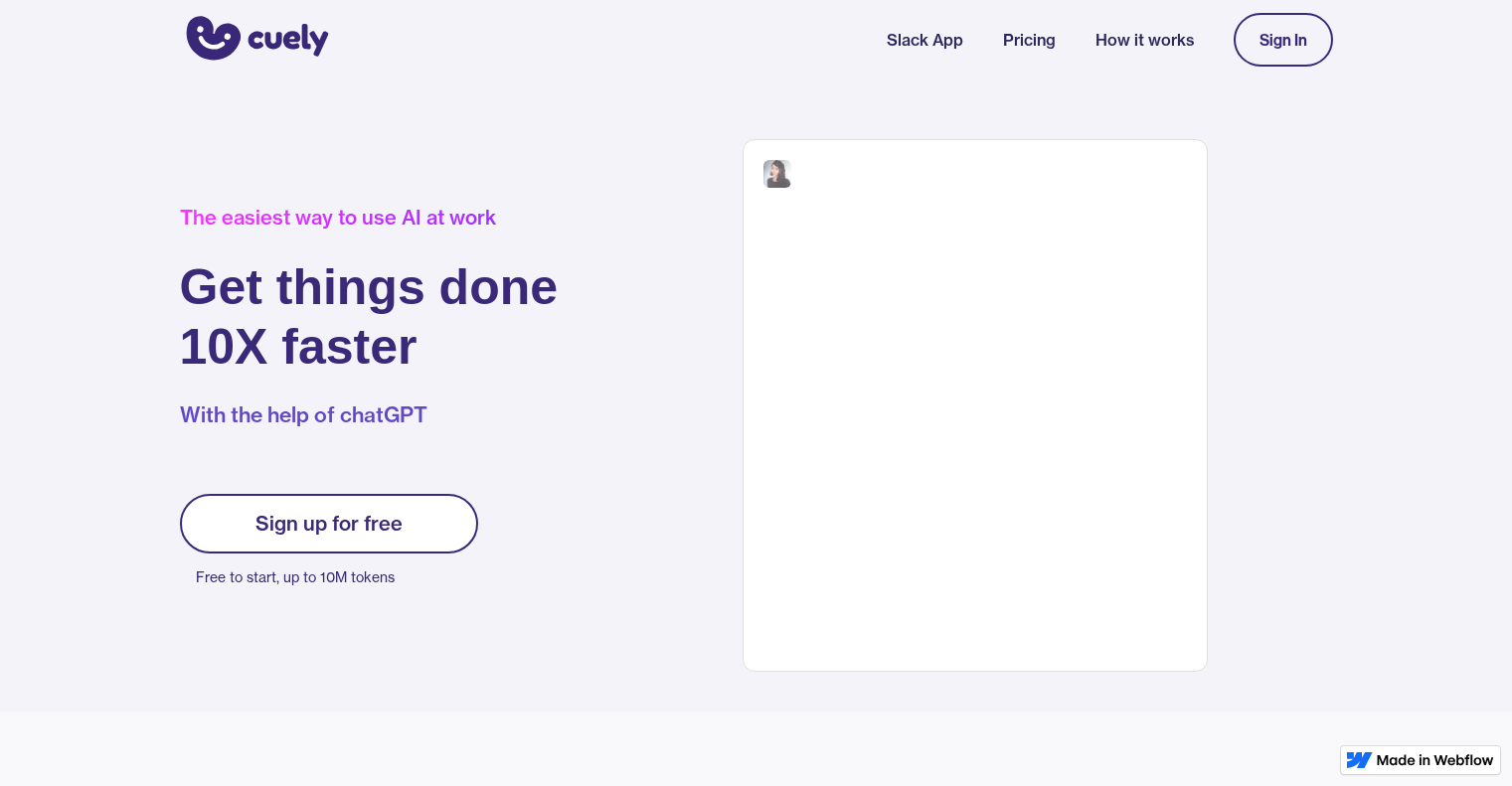 scroll, scrollTop: 0, scrollLeft: 0, axis: both 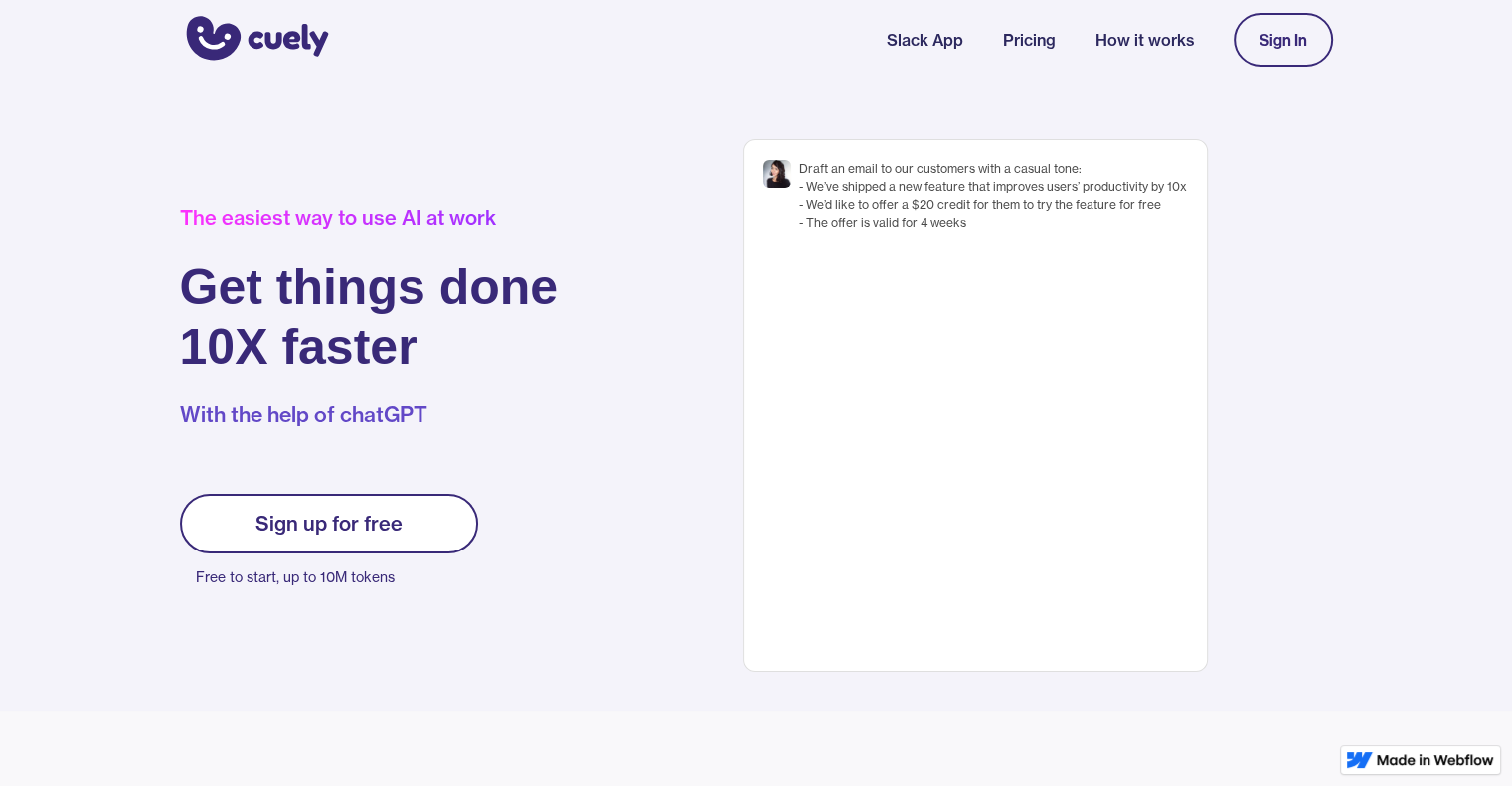click on "Sign up for free" at bounding box center [329, 524] 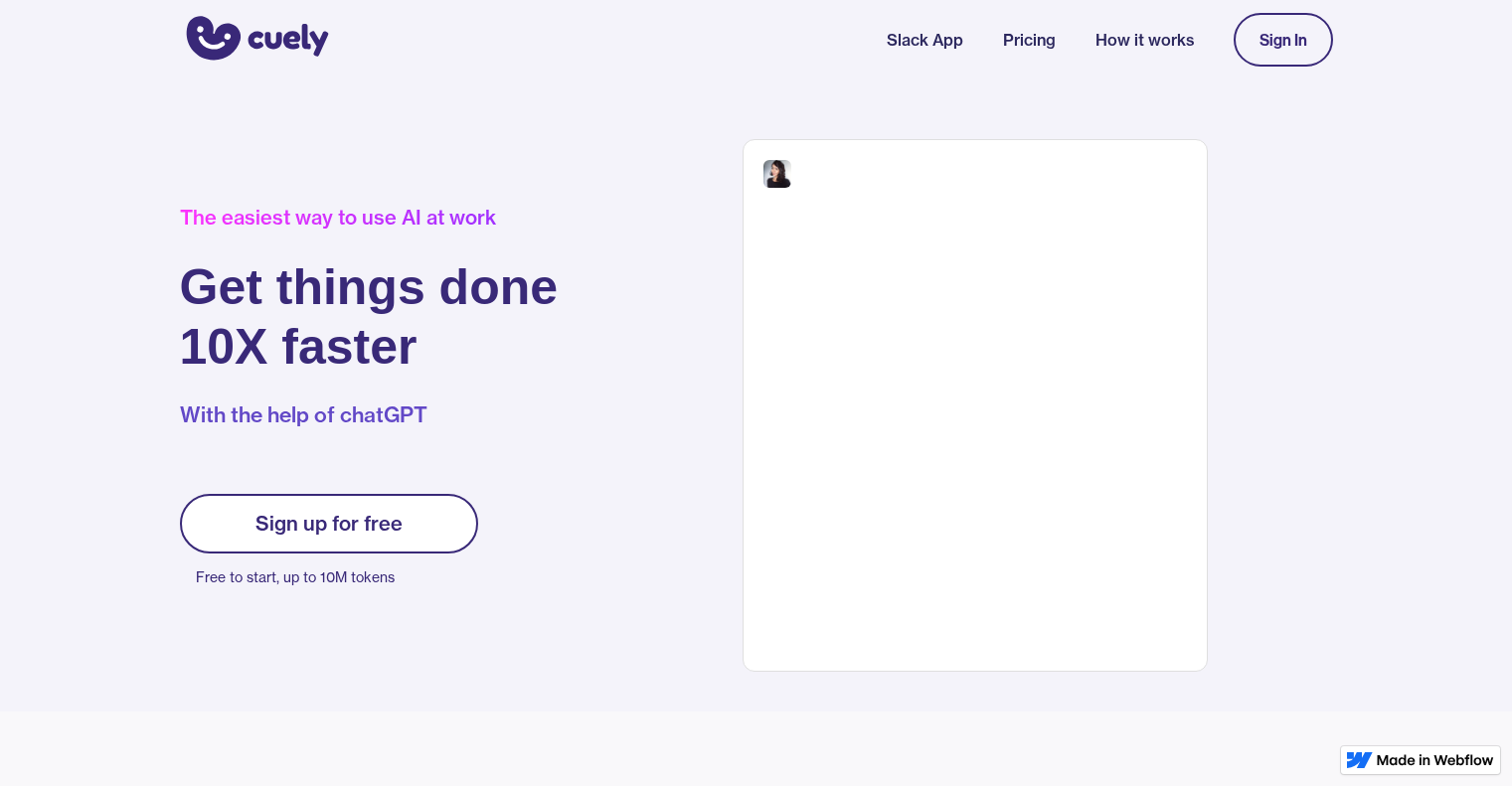 scroll, scrollTop: 0, scrollLeft: 0, axis: both 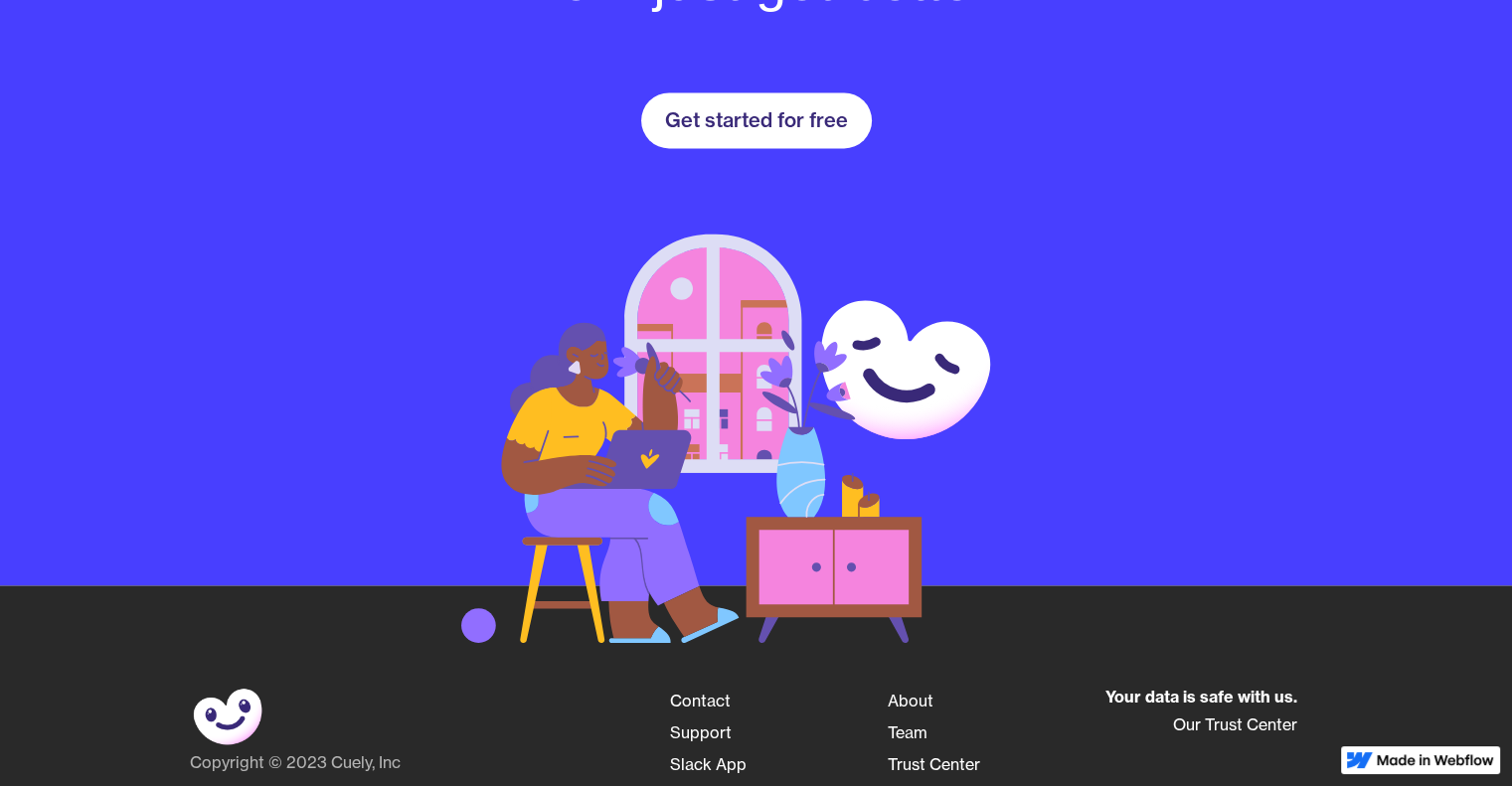 click on "Get started for free" at bounding box center [756, 120] 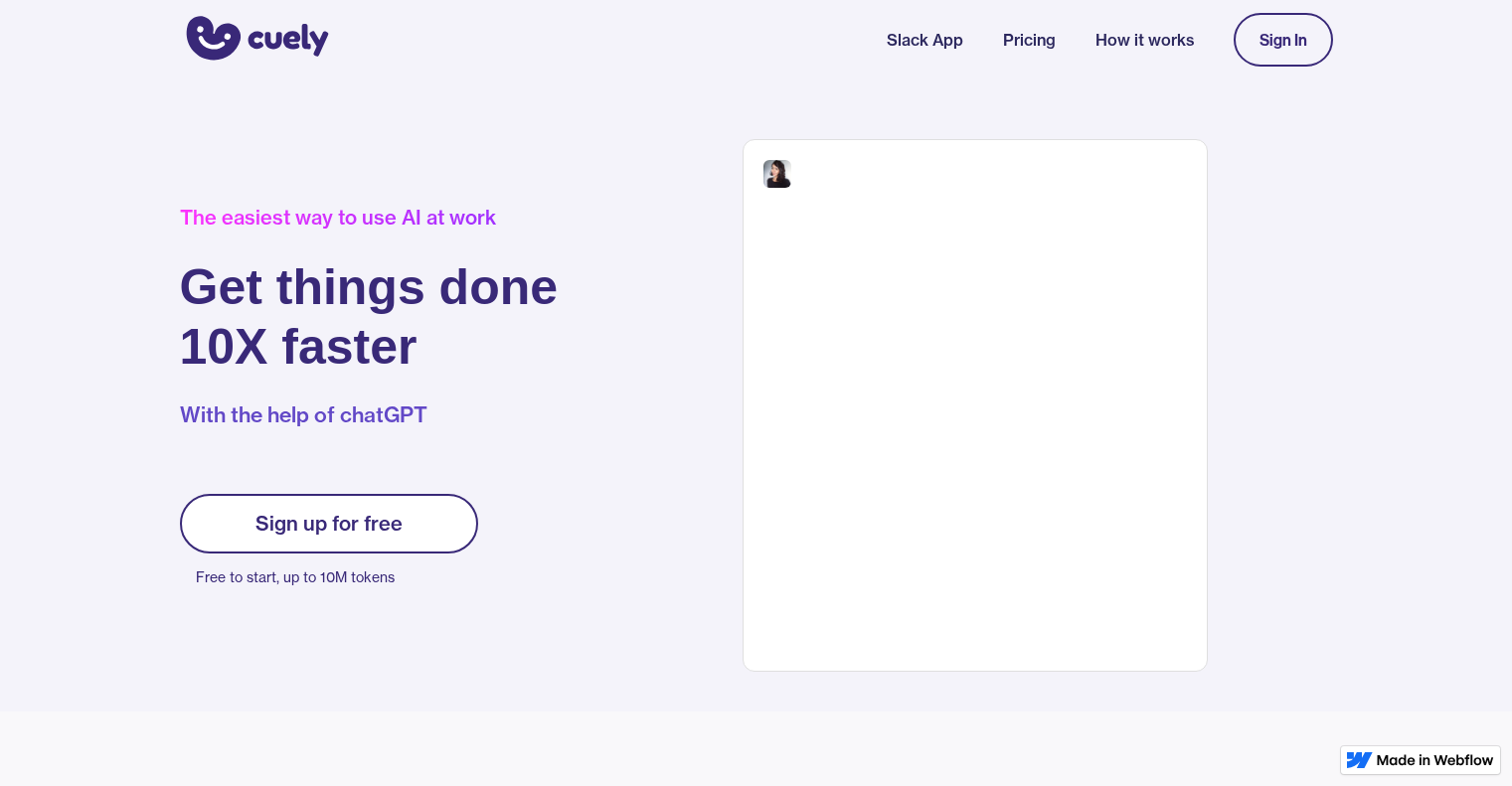 scroll, scrollTop: 0, scrollLeft: 0, axis: both 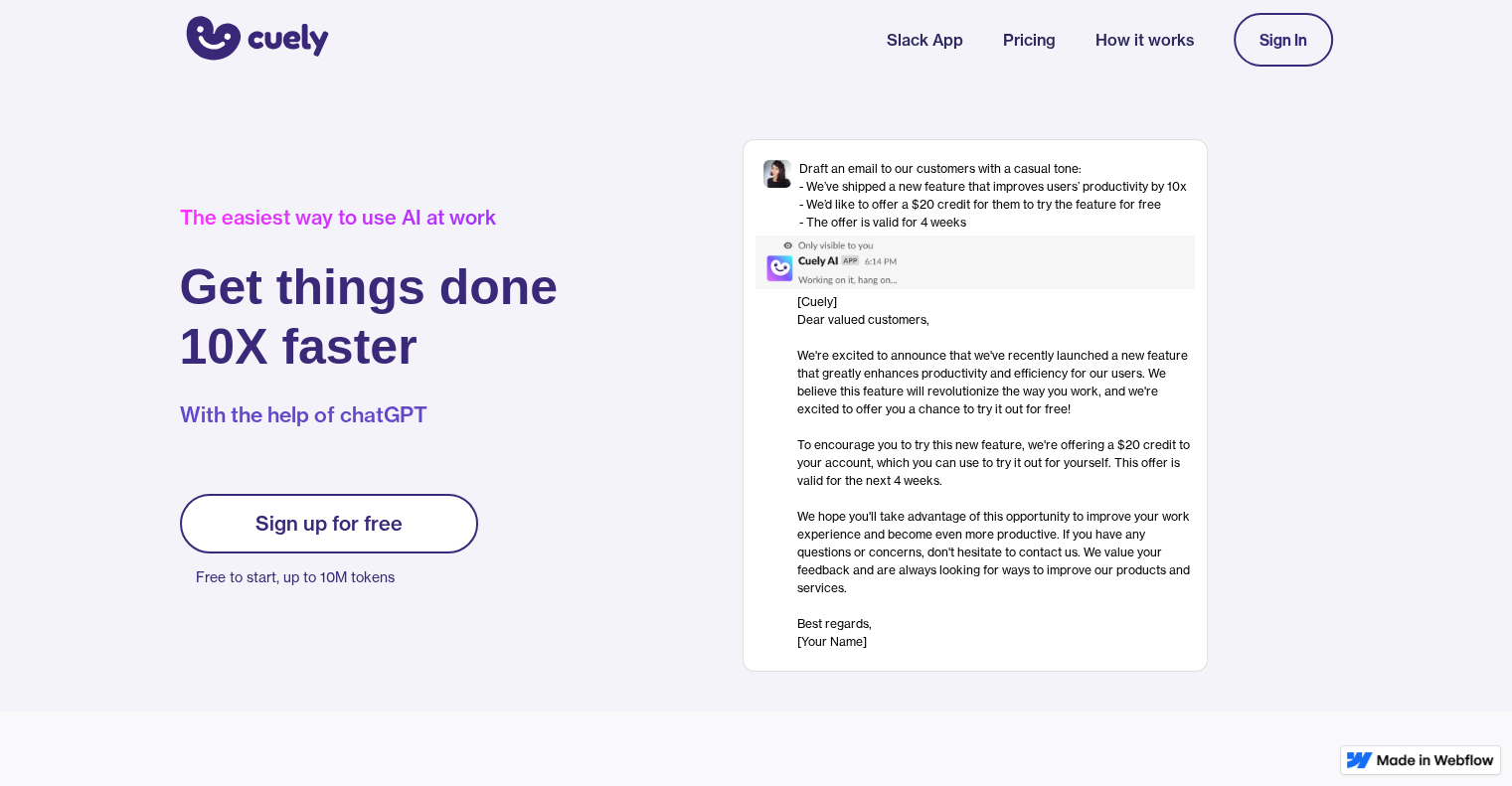 click on "Pricing" at bounding box center (1029, 40) 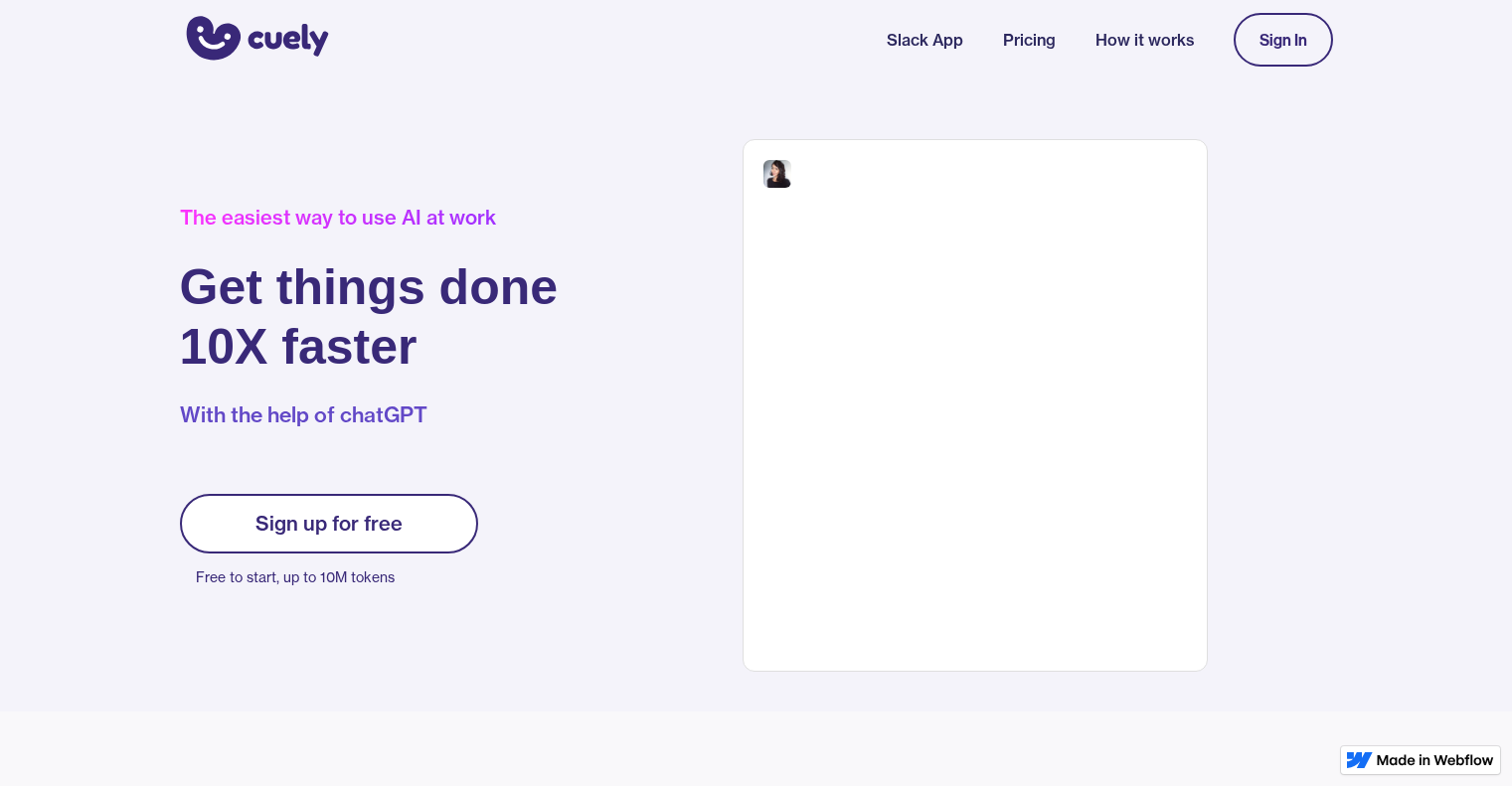 scroll, scrollTop: 0, scrollLeft: 0, axis: both 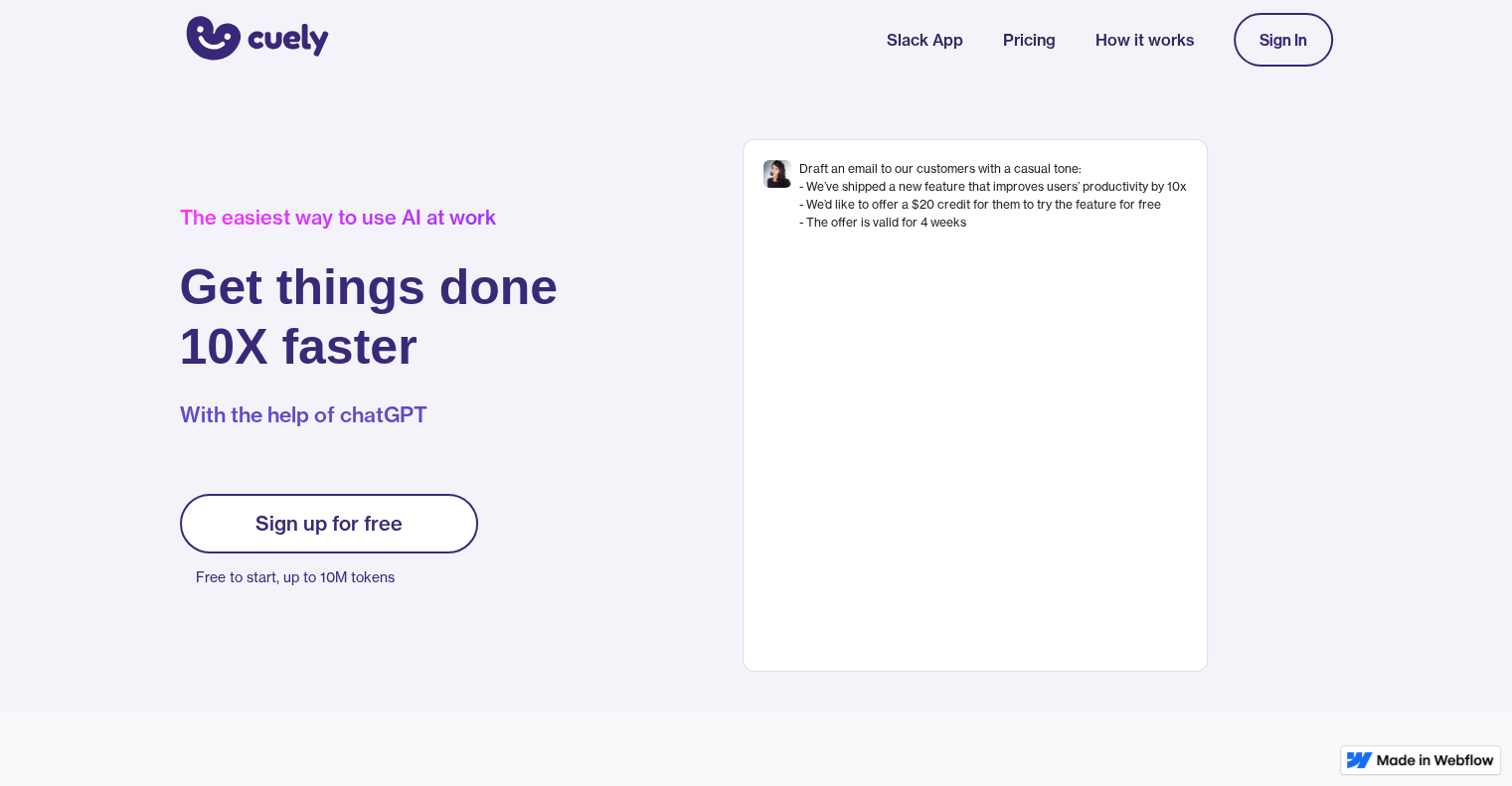 click on "Pricing" at bounding box center [1029, 40] 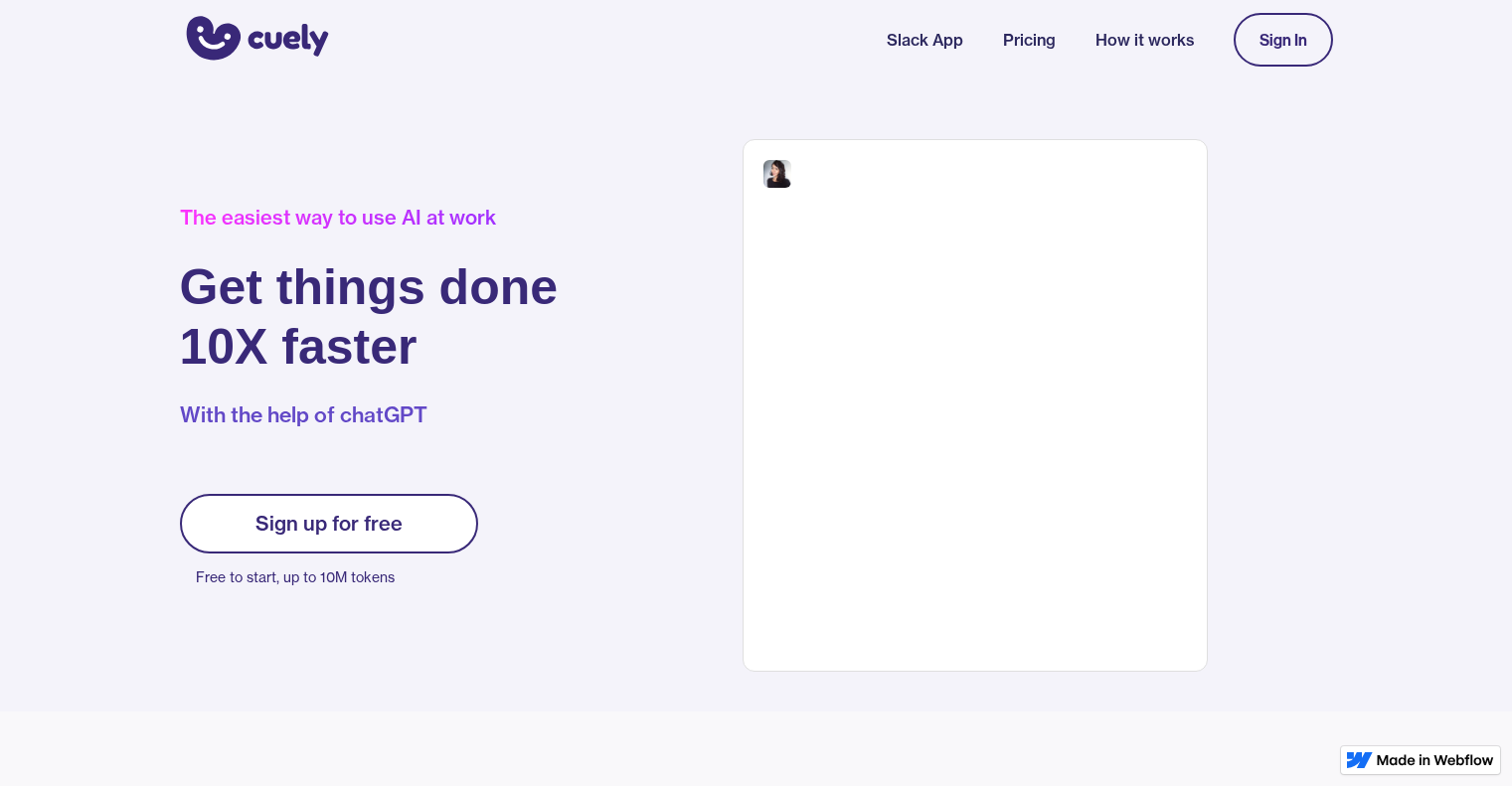 scroll, scrollTop: 0, scrollLeft: 0, axis: both 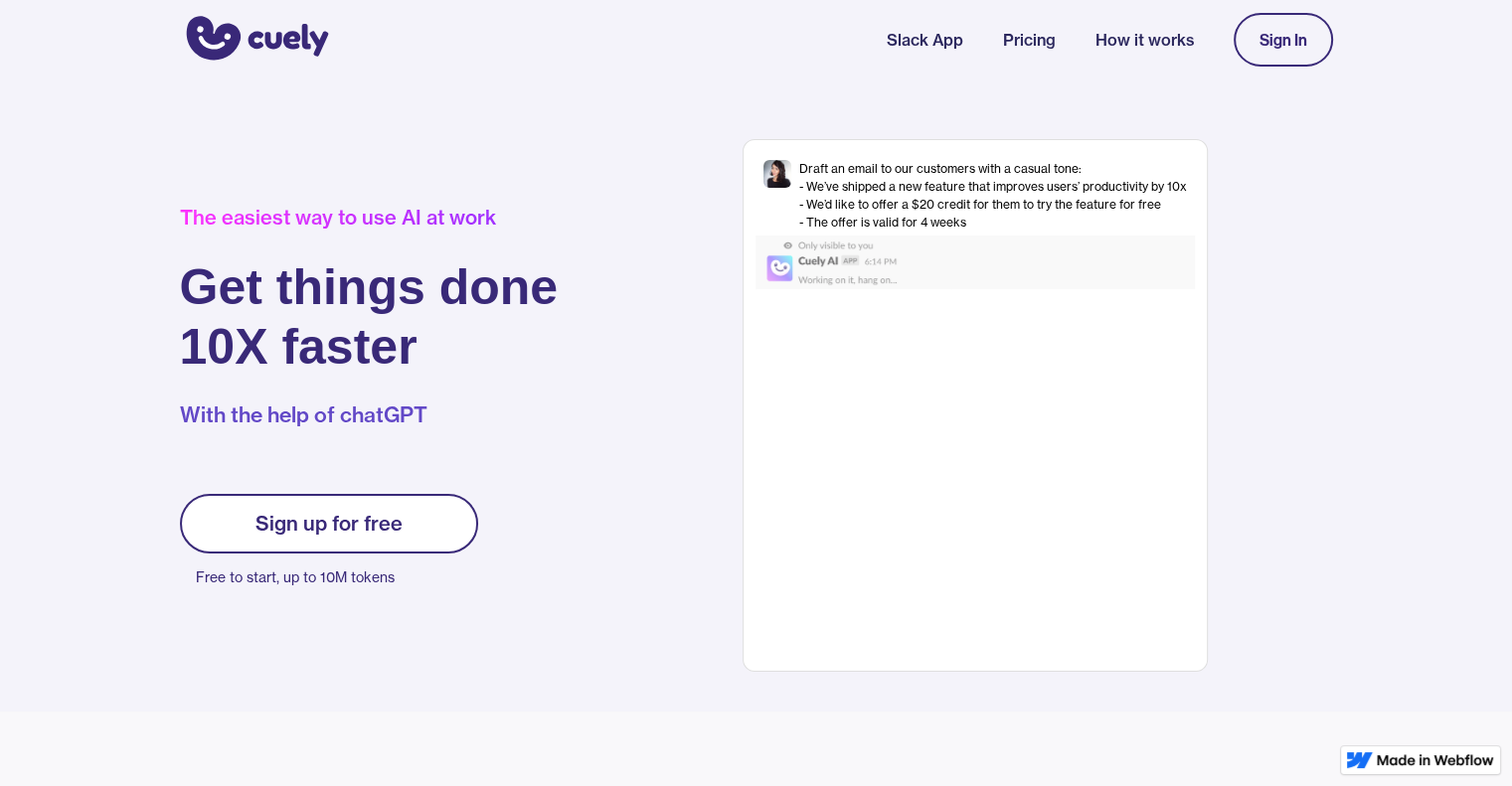 click on "How it works" at bounding box center [1144, 40] 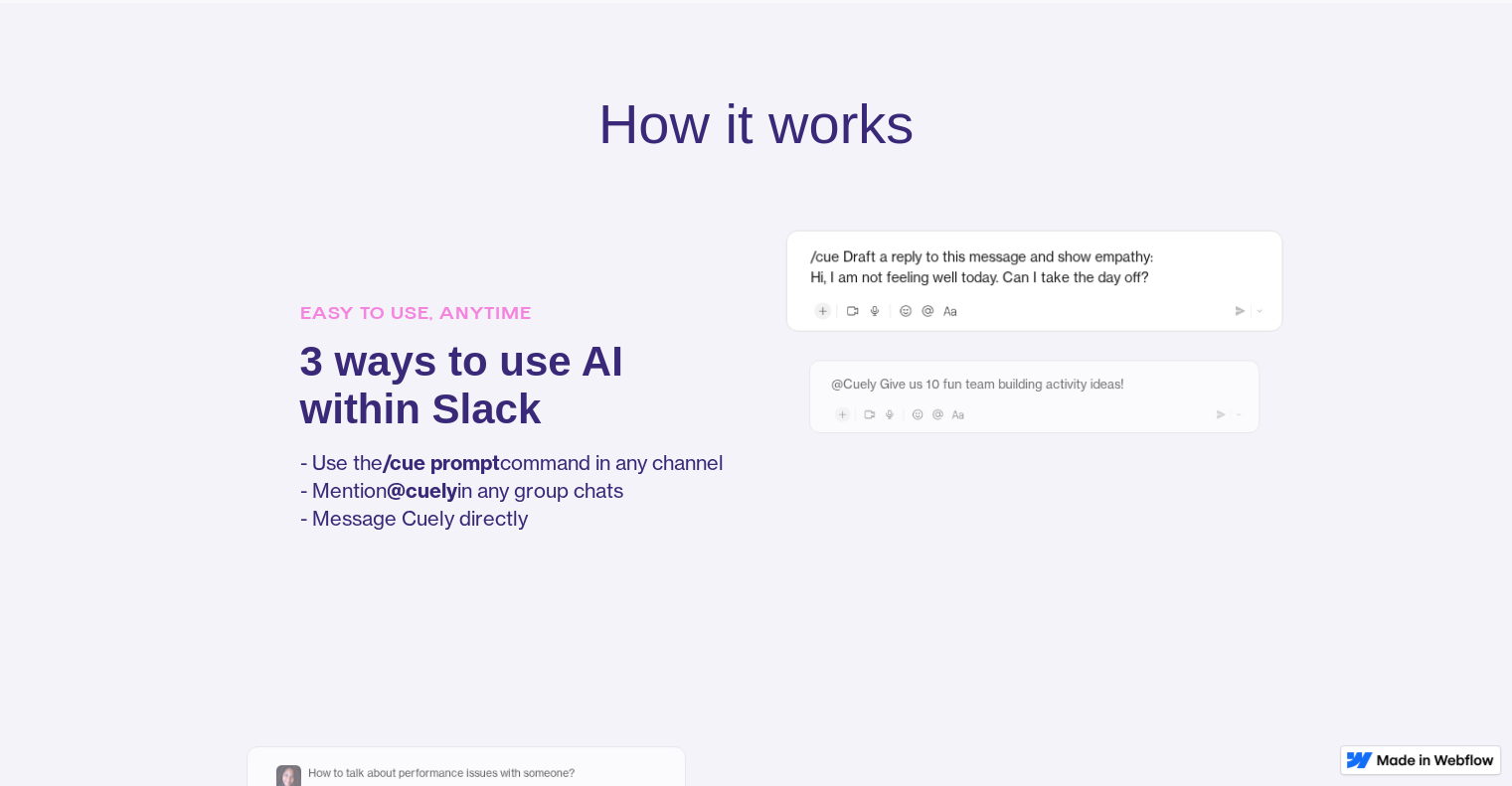 scroll, scrollTop: 1264, scrollLeft: 0, axis: vertical 